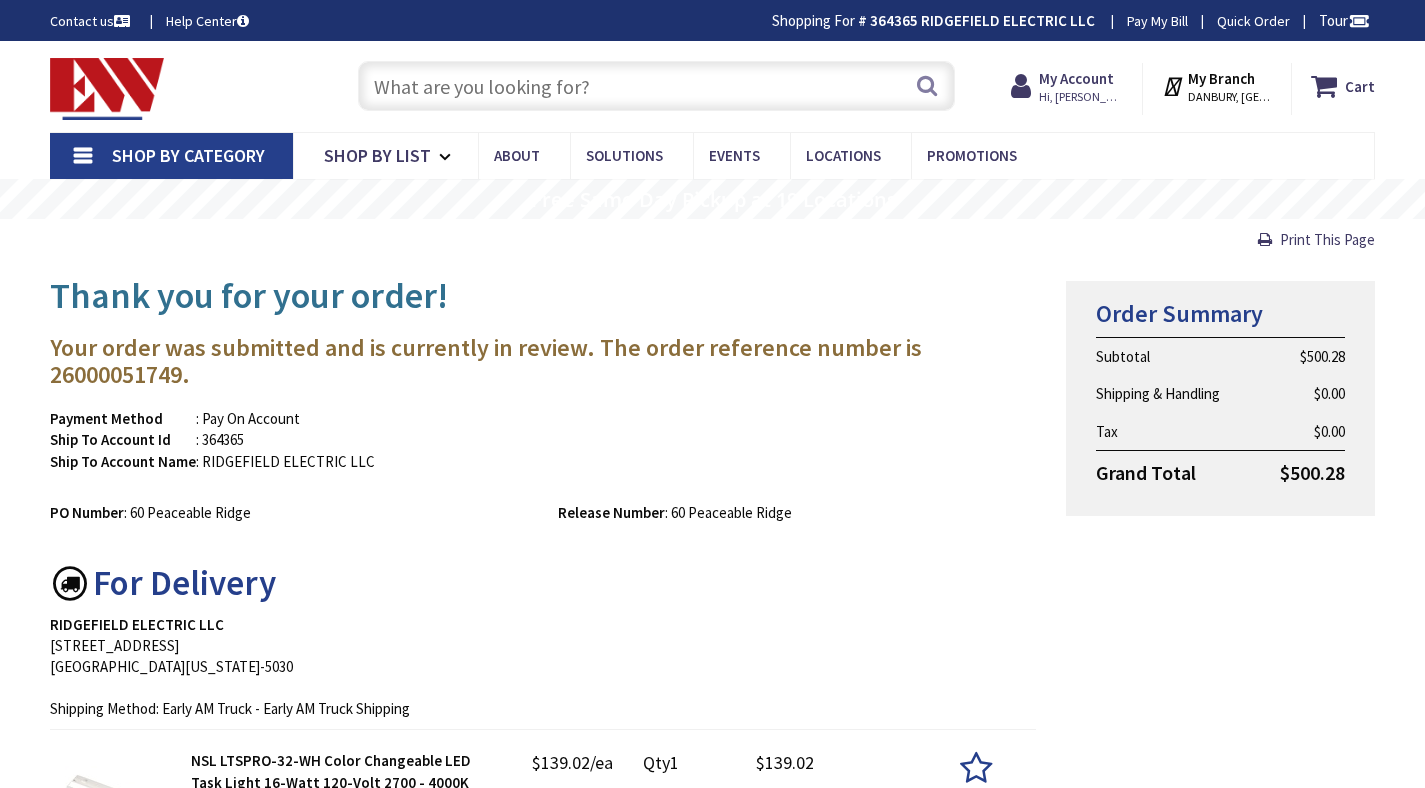 scroll, scrollTop: 0, scrollLeft: 0, axis: both 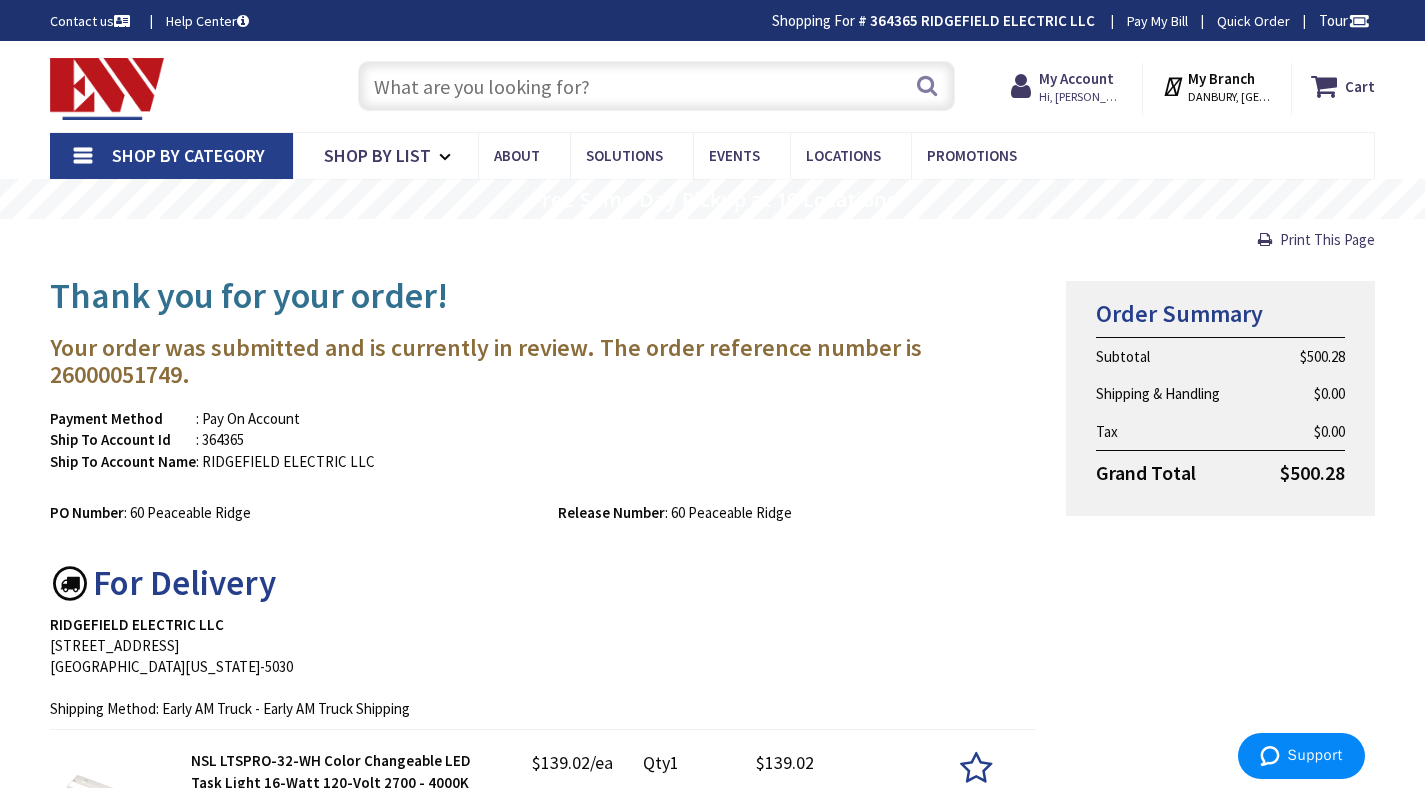 click at bounding box center [656, 86] 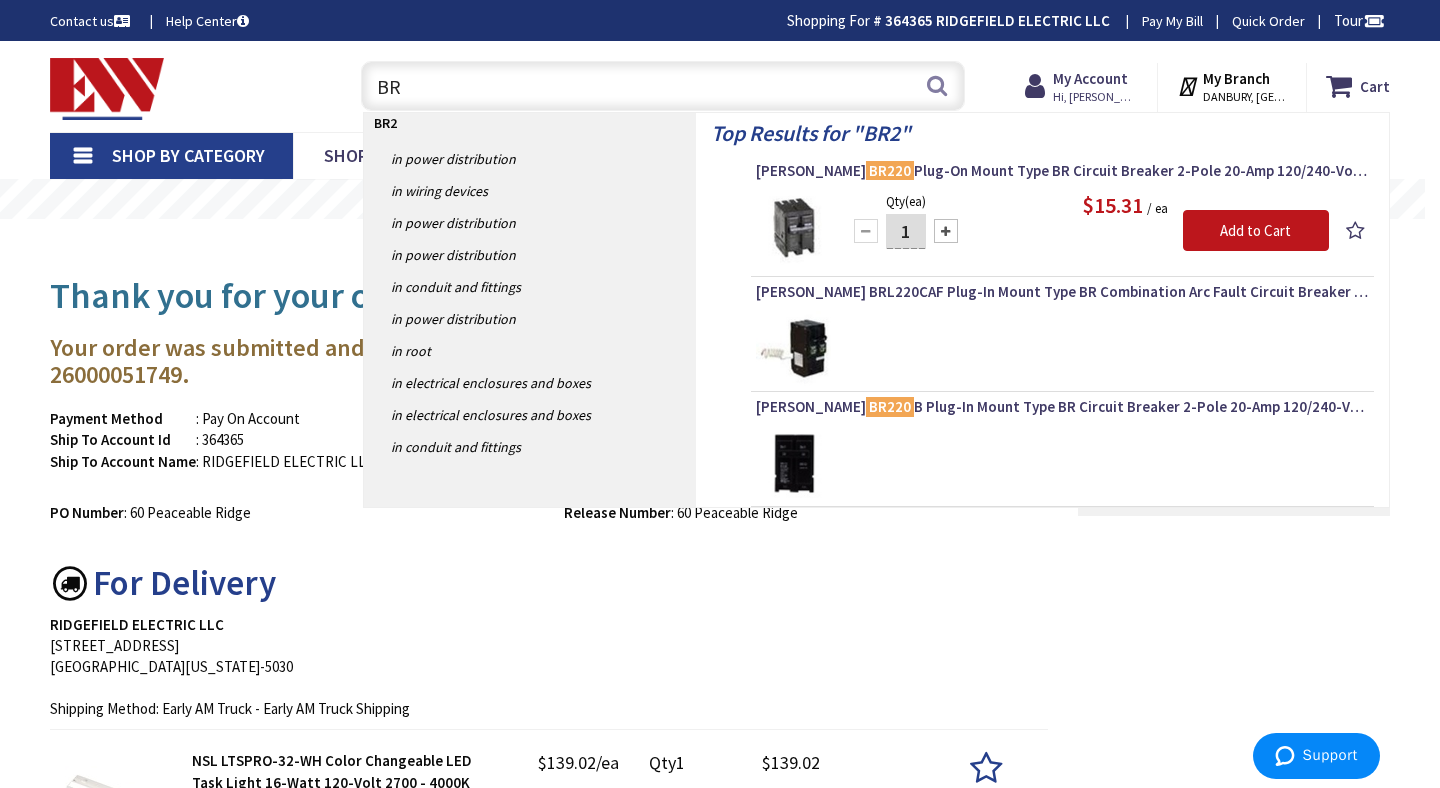 type on "B" 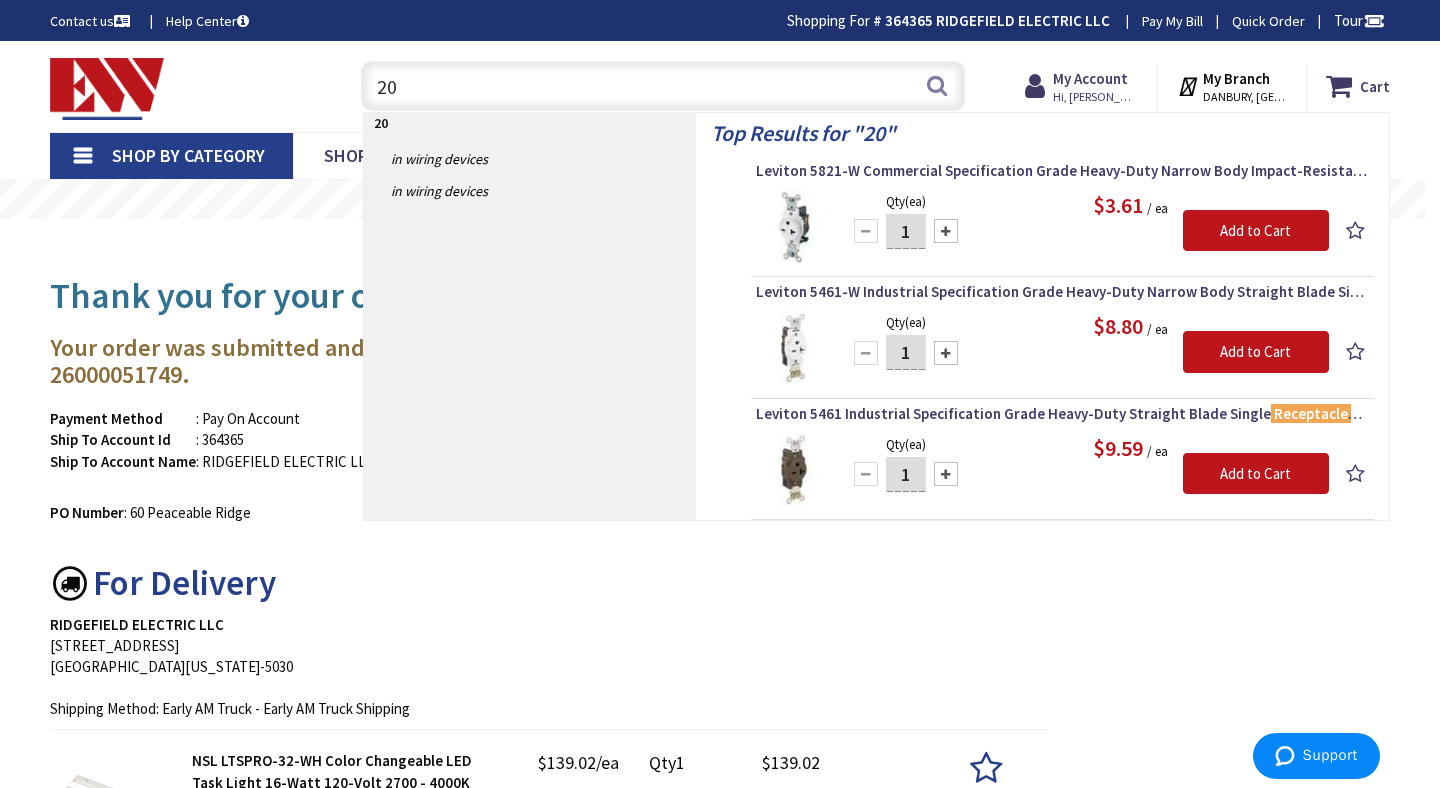 type on "2" 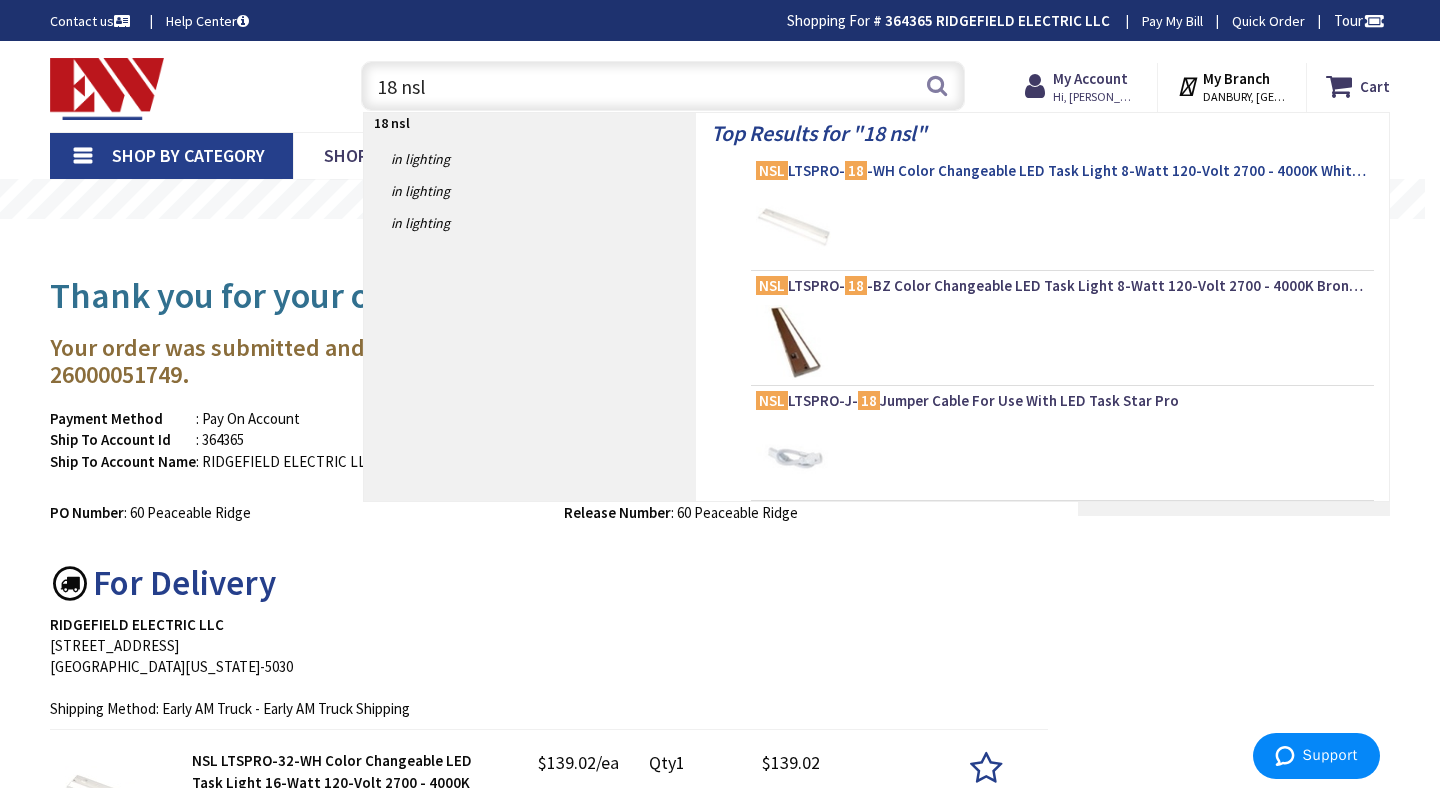 type on "18 nsl" 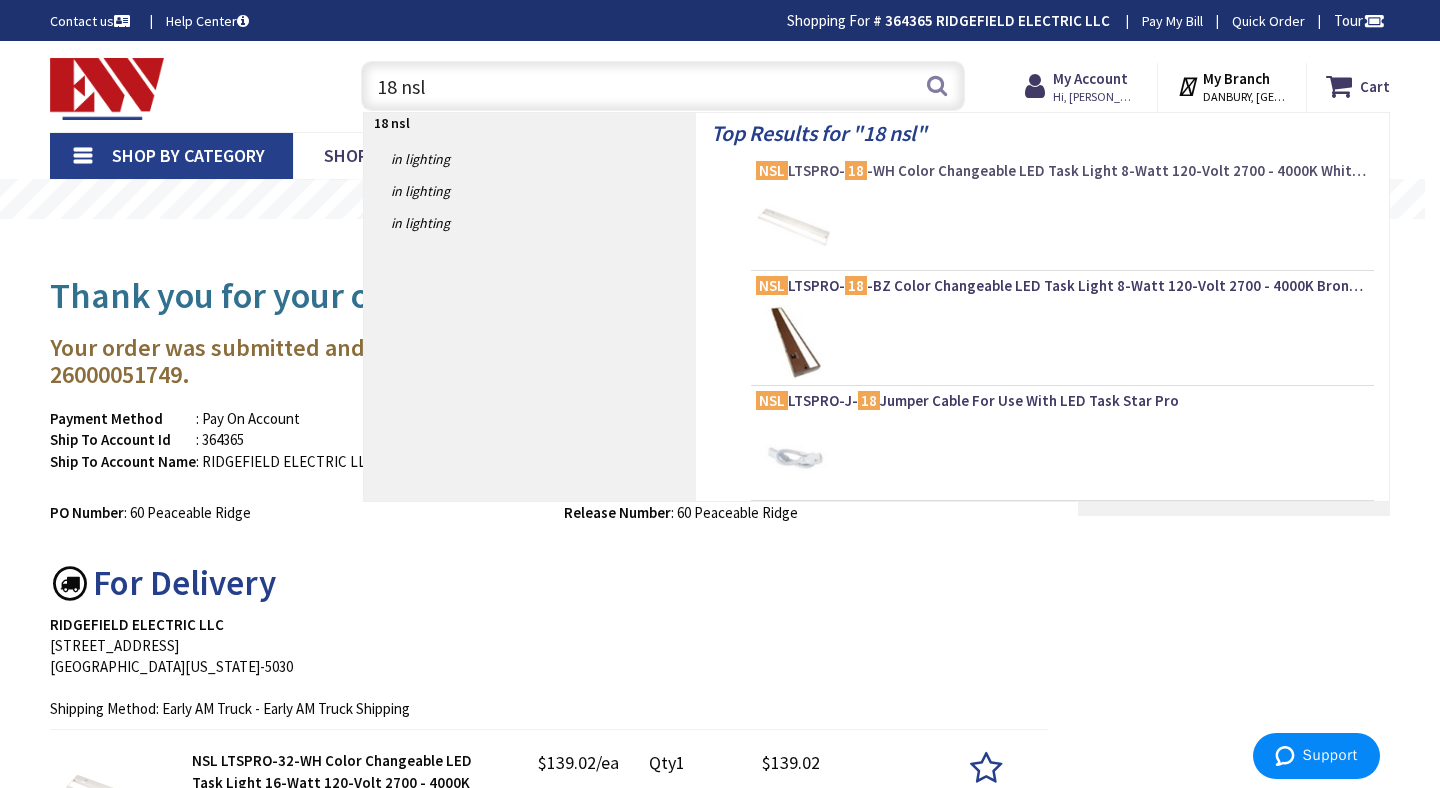 click on "NSL  LTSPRO- 18 -WH Color Changeable LED Task Light 8-Watt 120-Volt 2700 - 4000K White Task Star Pro" at bounding box center (1062, 171) 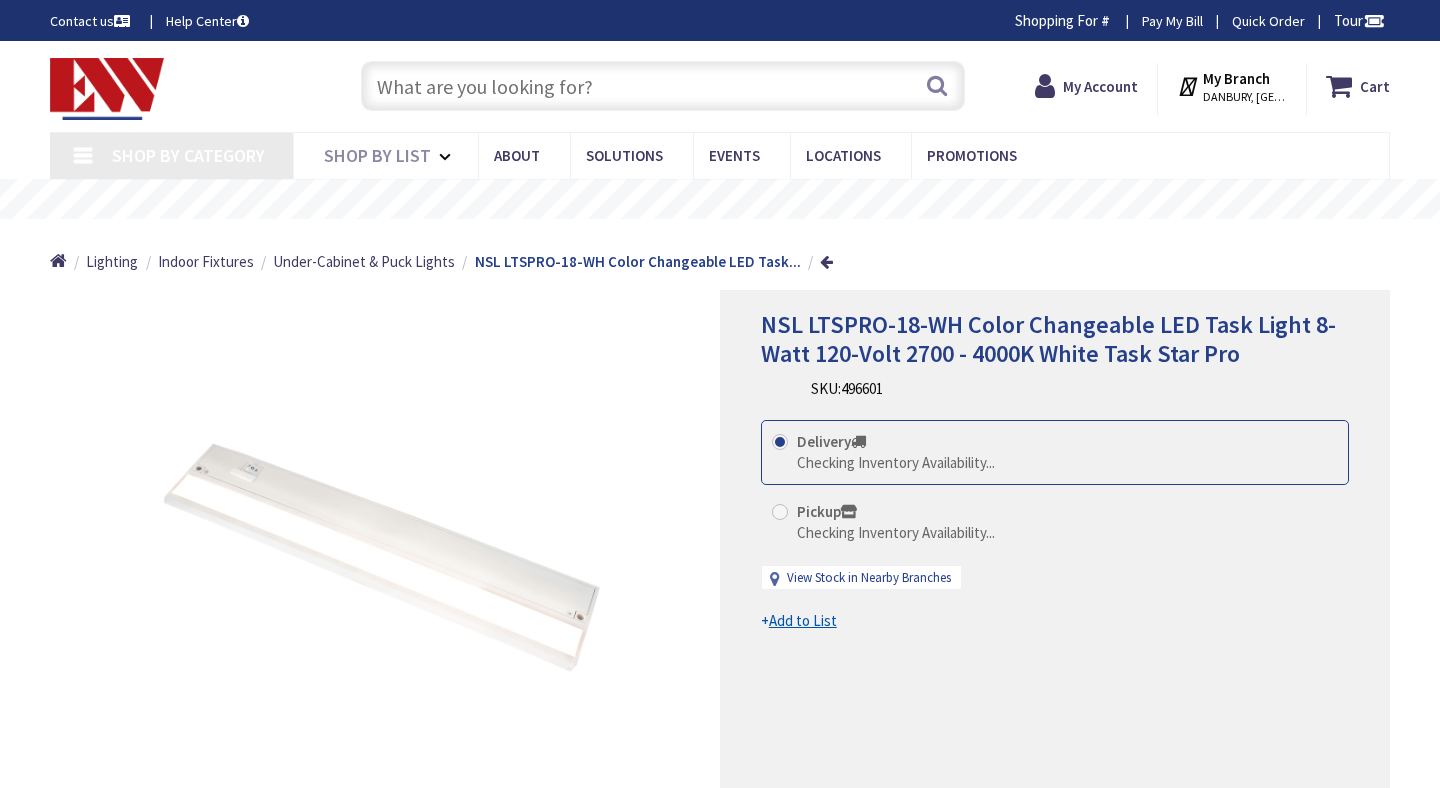 scroll, scrollTop: 0, scrollLeft: 0, axis: both 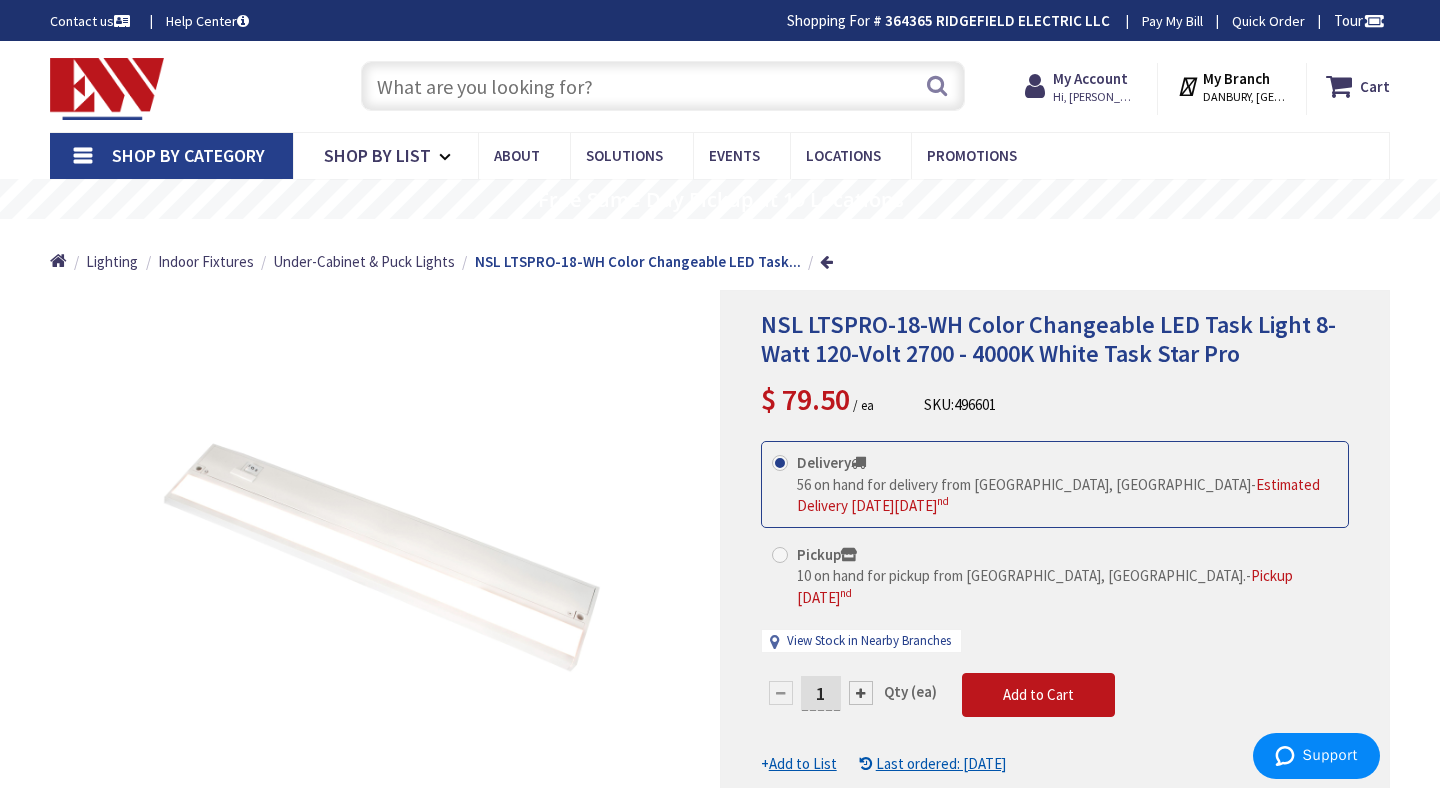 click at bounding box center [663, 86] 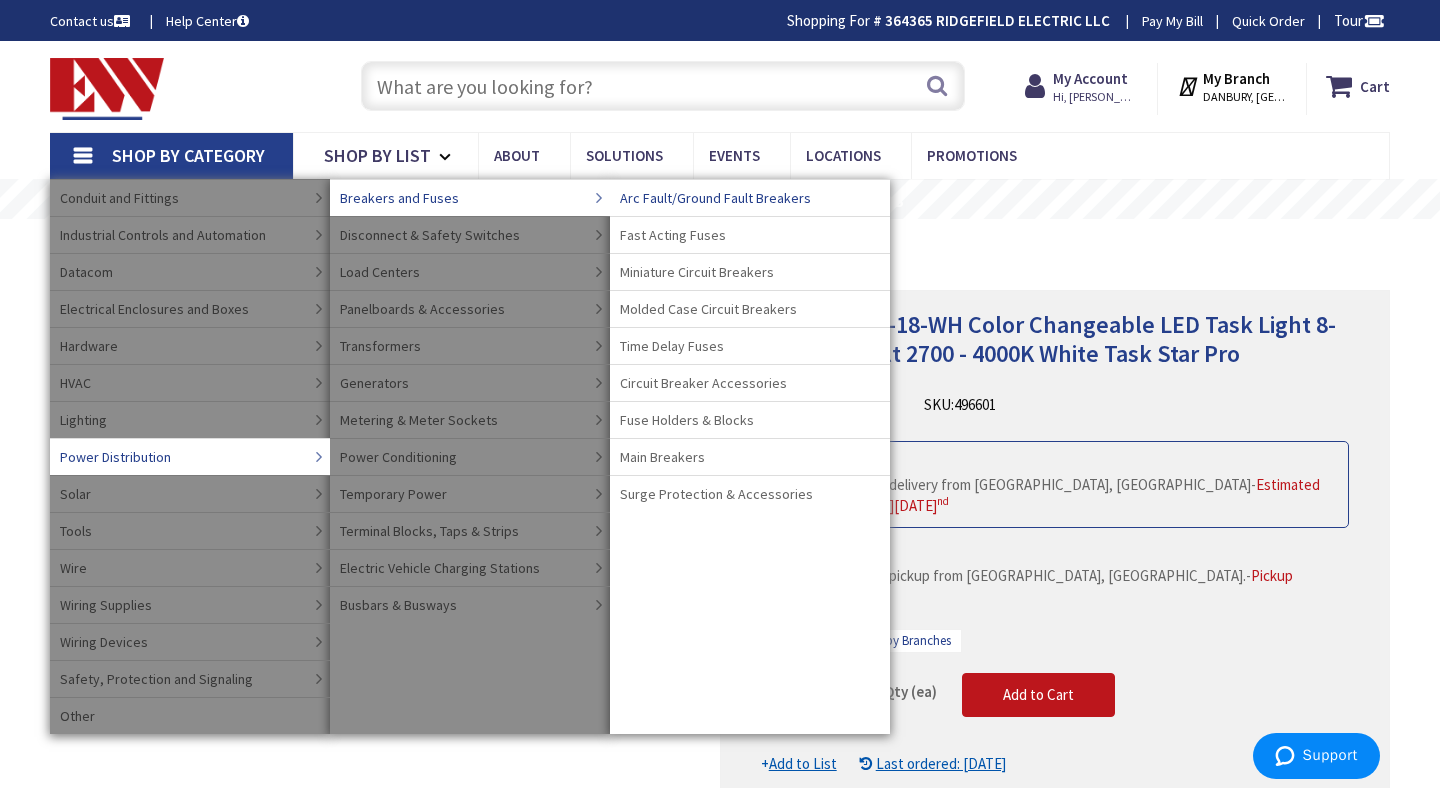 click on "Arc Fault/Ground Fault Breakers" at bounding box center (715, 198) 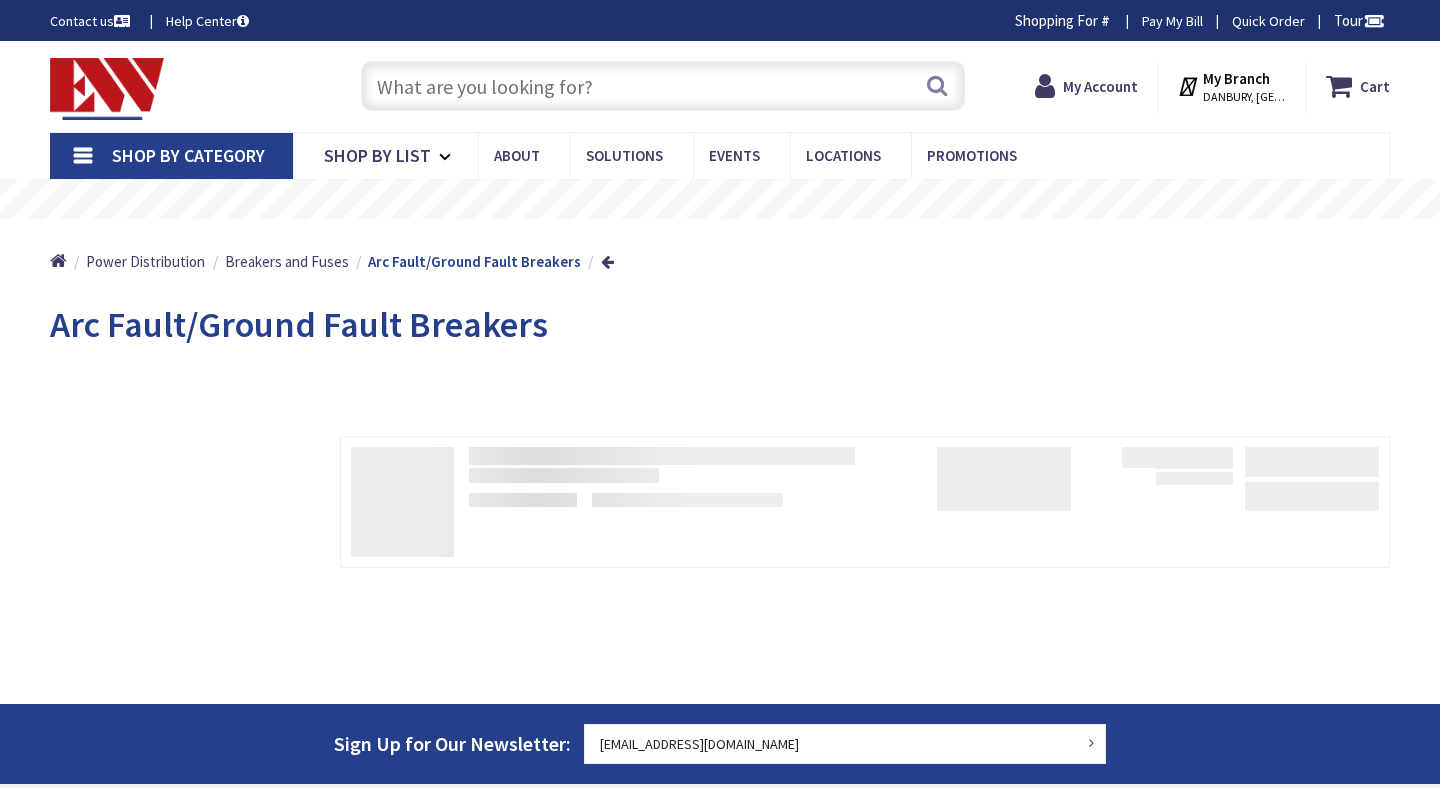 scroll, scrollTop: 0, scrollLeft: 0, axis: both 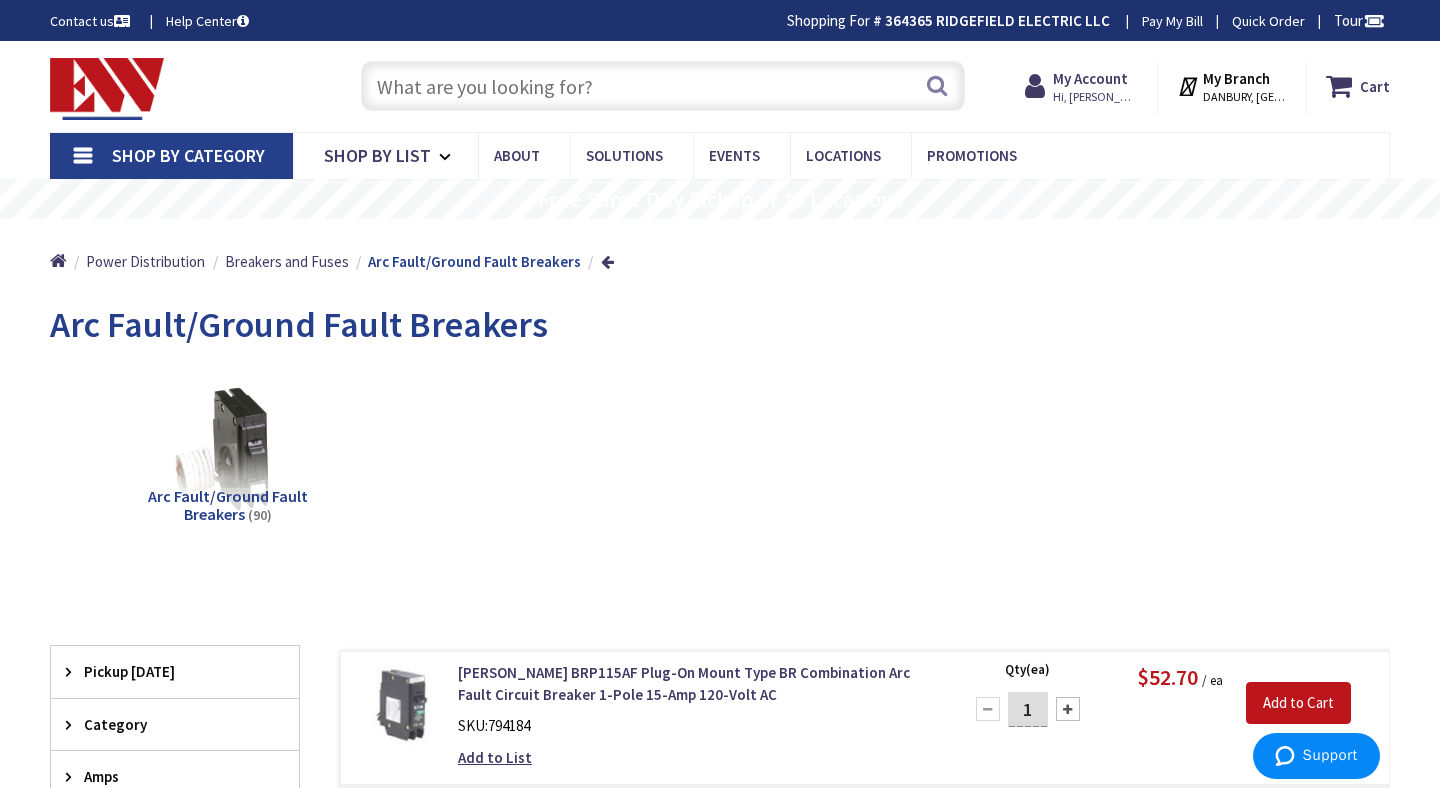 click at bounding box center (663, 86) 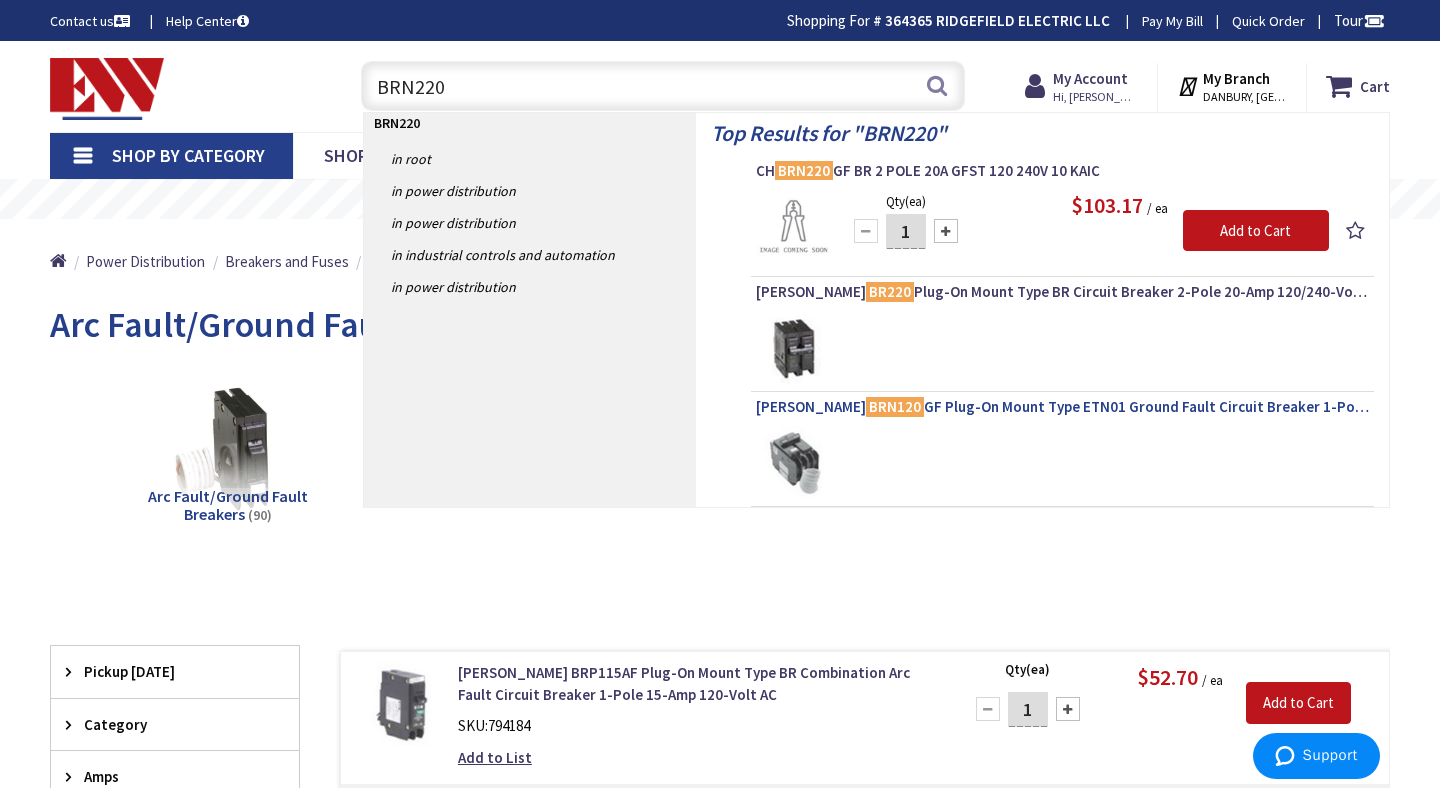 type on "BRN220" 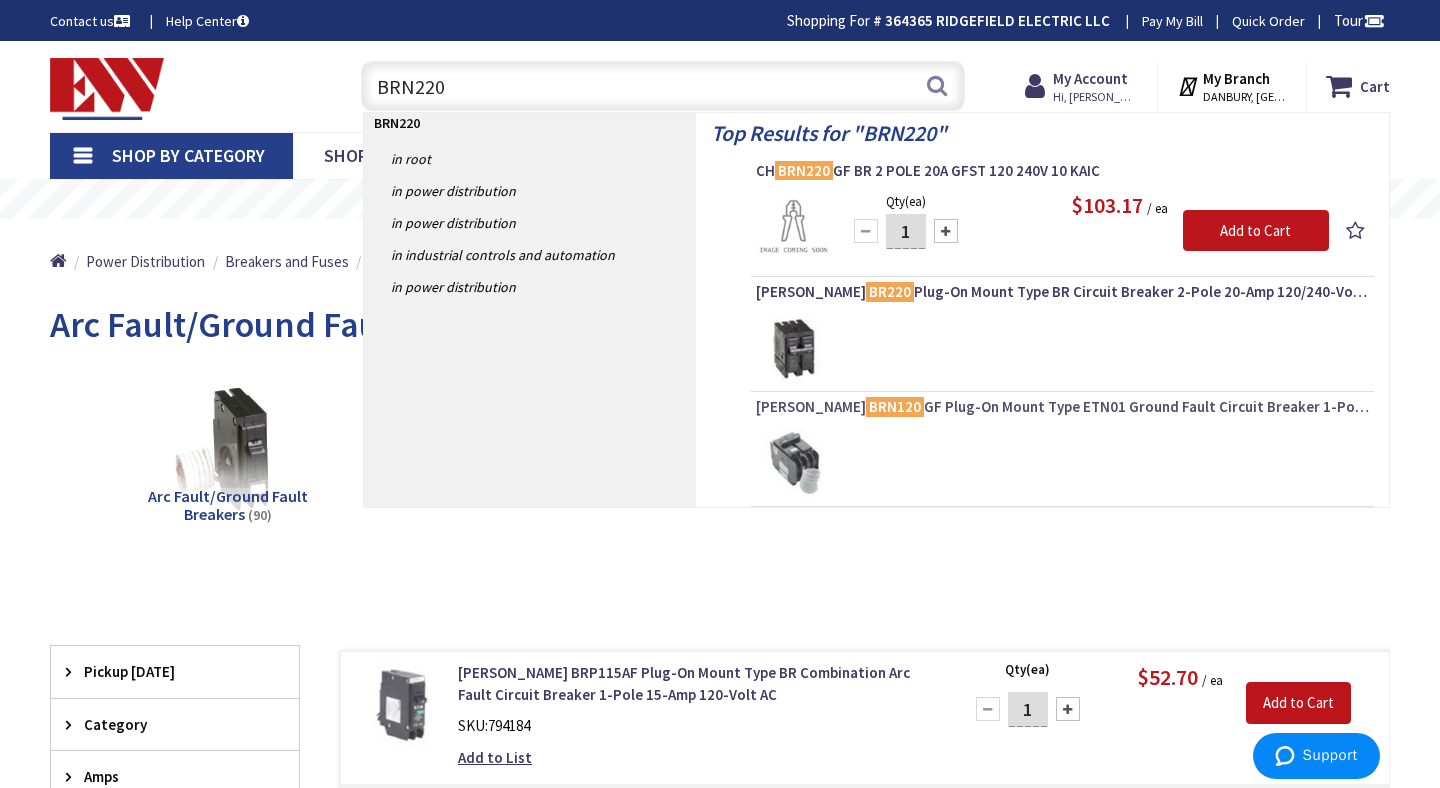 click on "Eaton  BRN120 GF Plug-On Mount Type ETN01 Ground Fault Circuit Breaker 1-Pole 20-Amp 120/240-Volt" at bounding box center [1062, 407] 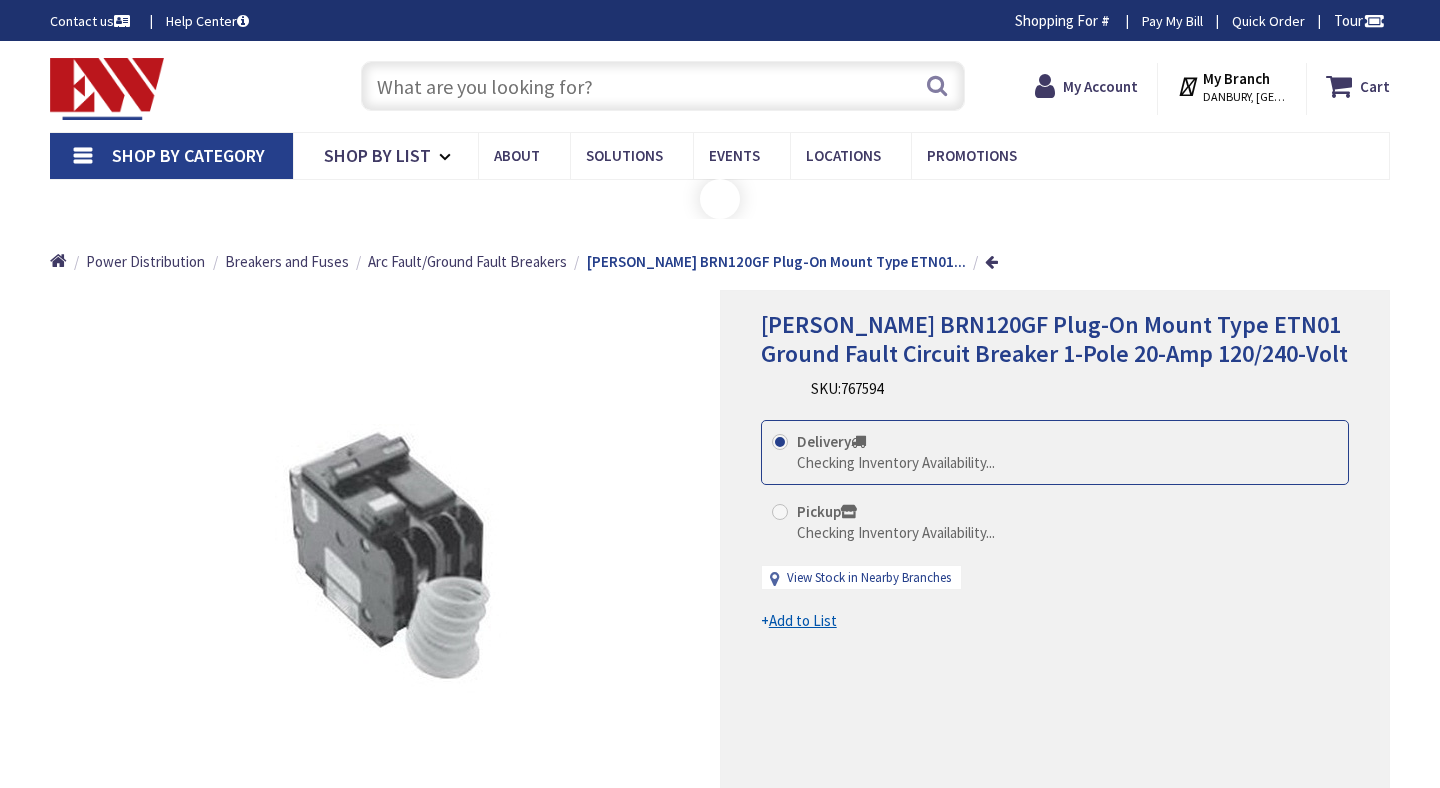 scroll, scrollTop: 0, scrollLeft: 0, axis: both 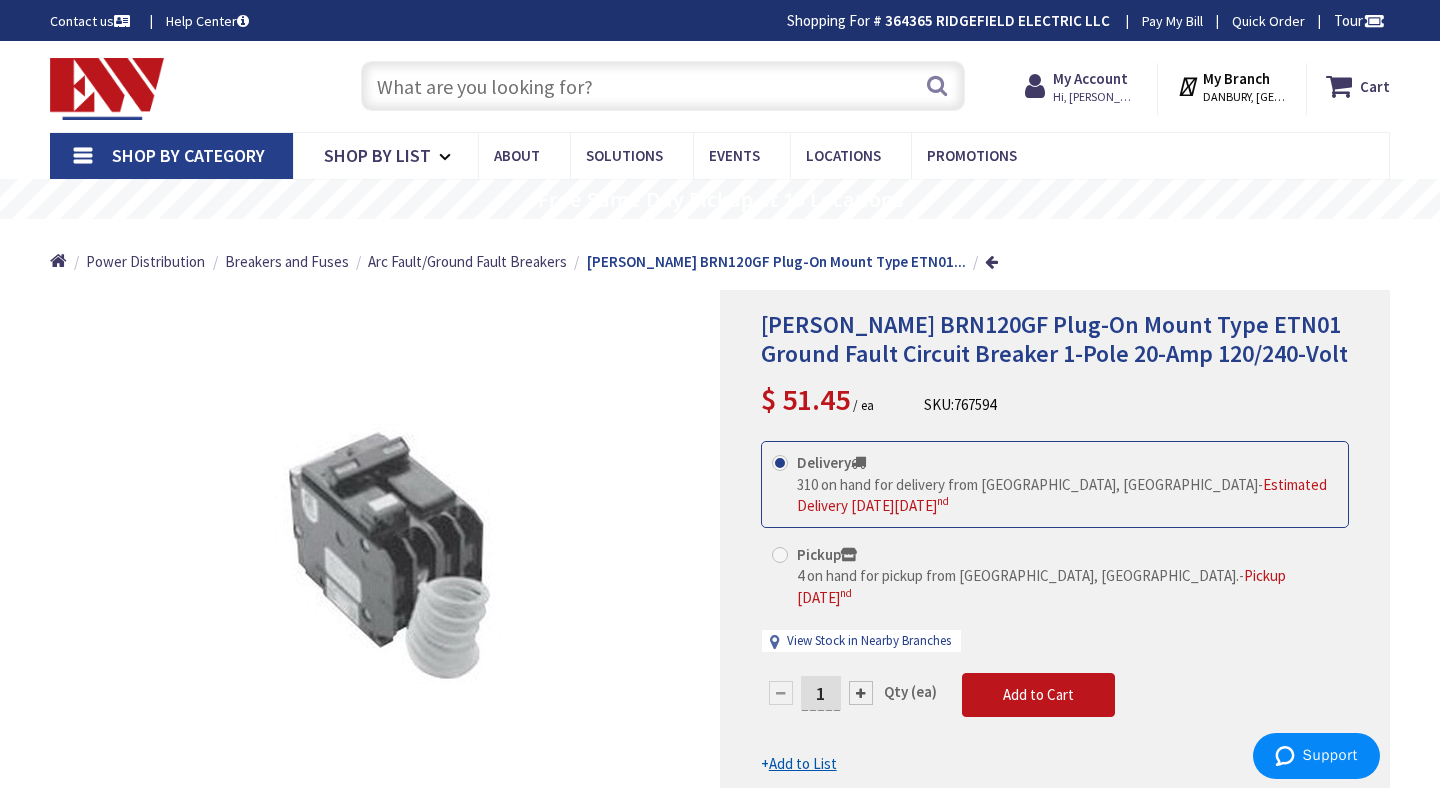 click at bounding box center (663, 86) 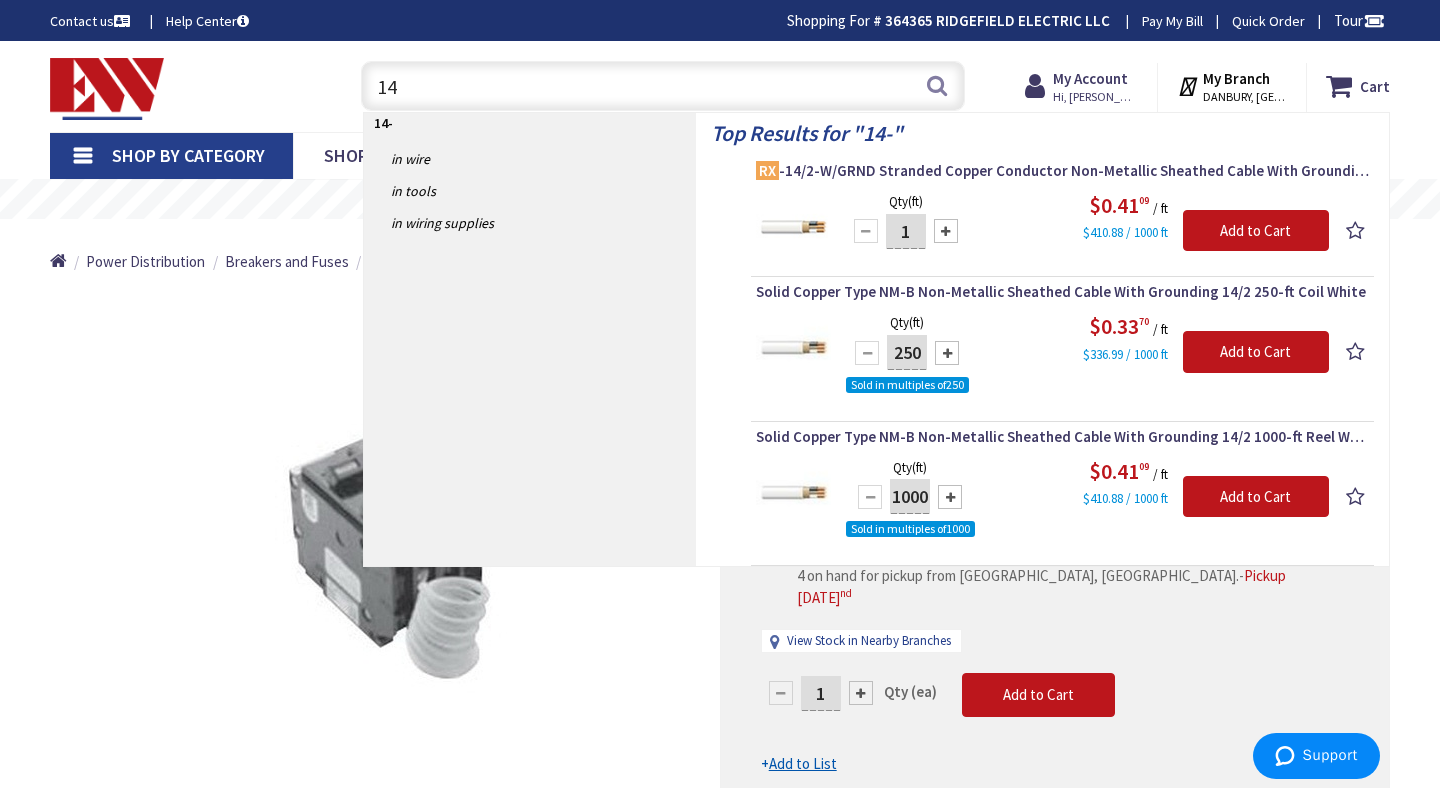 type on "1" 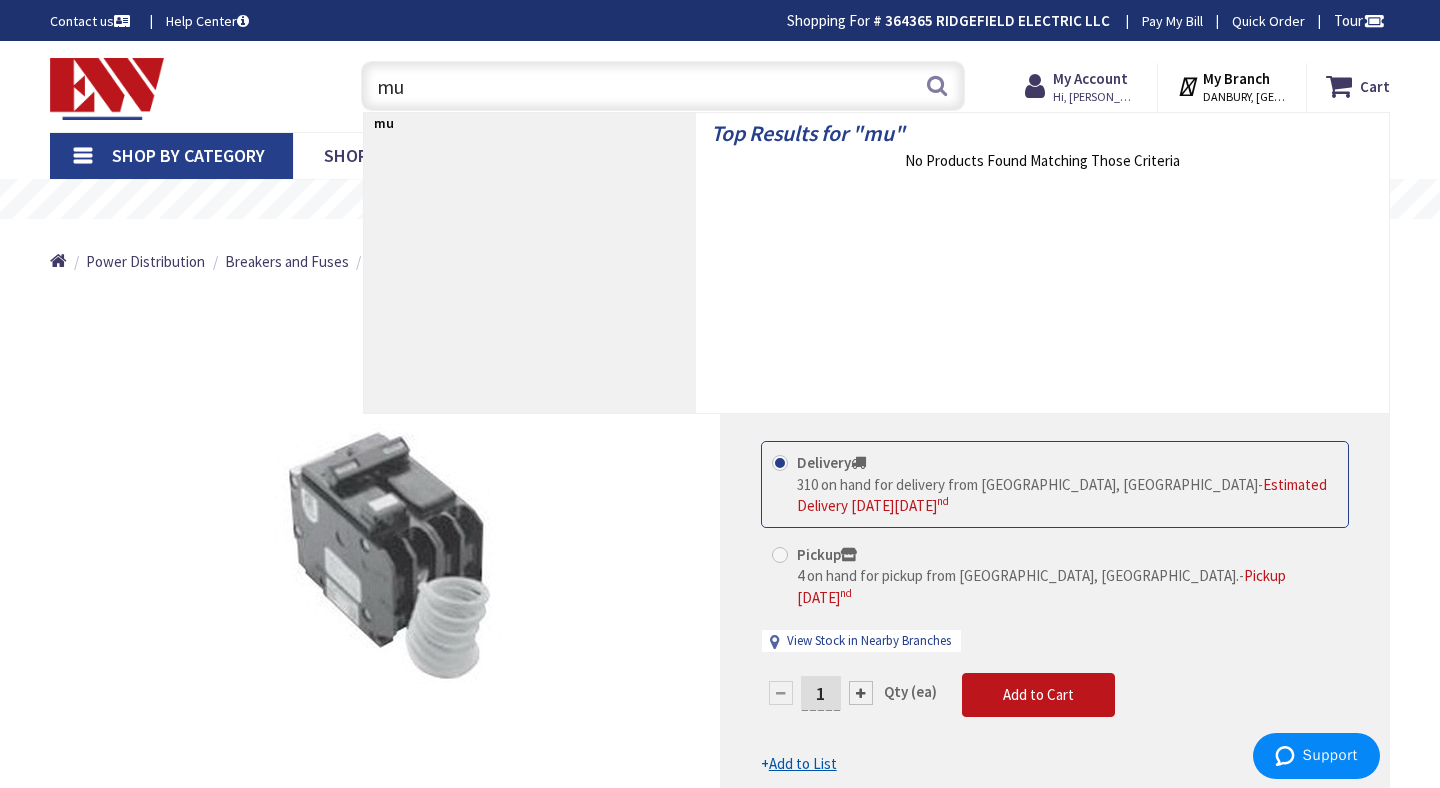 type on "m" 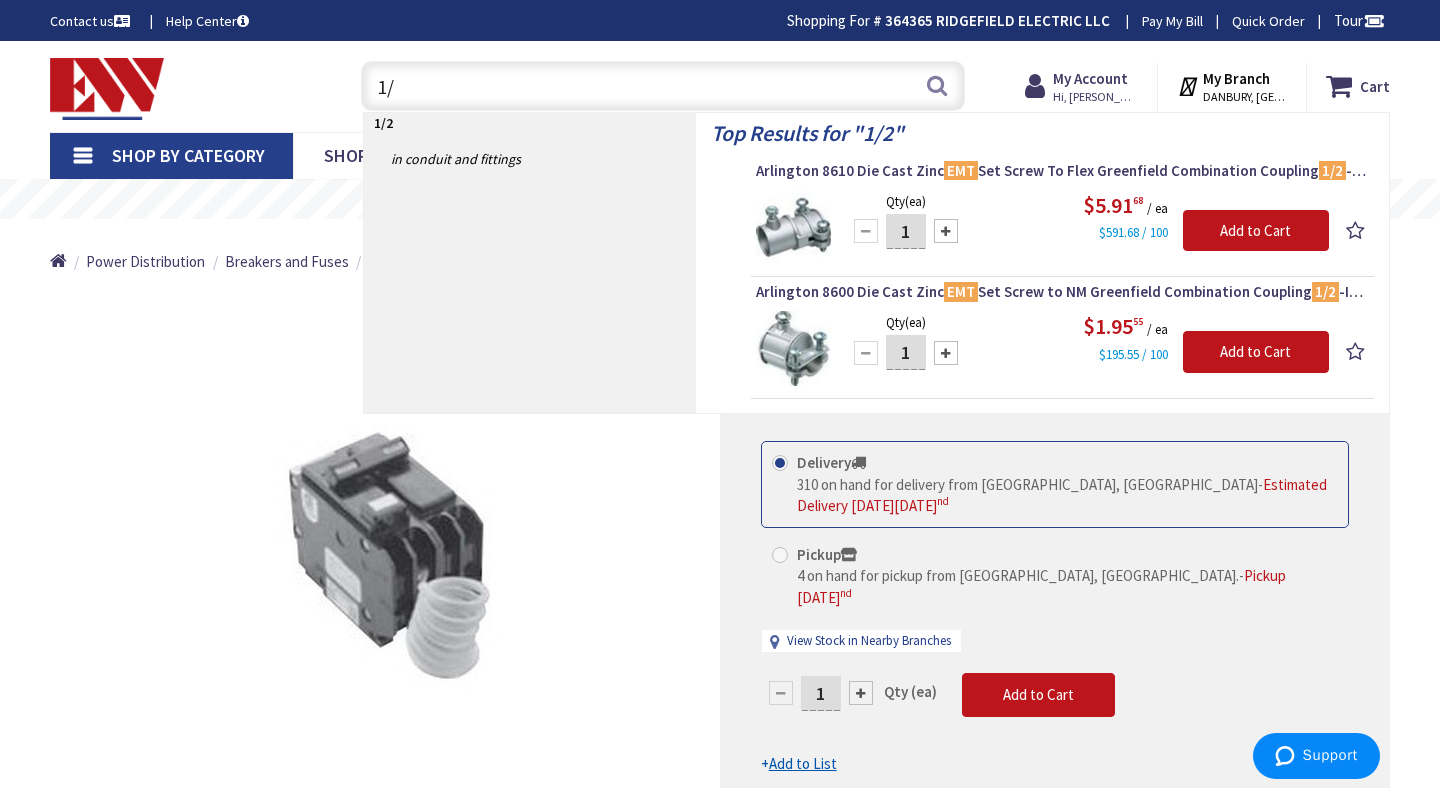 type on "1" 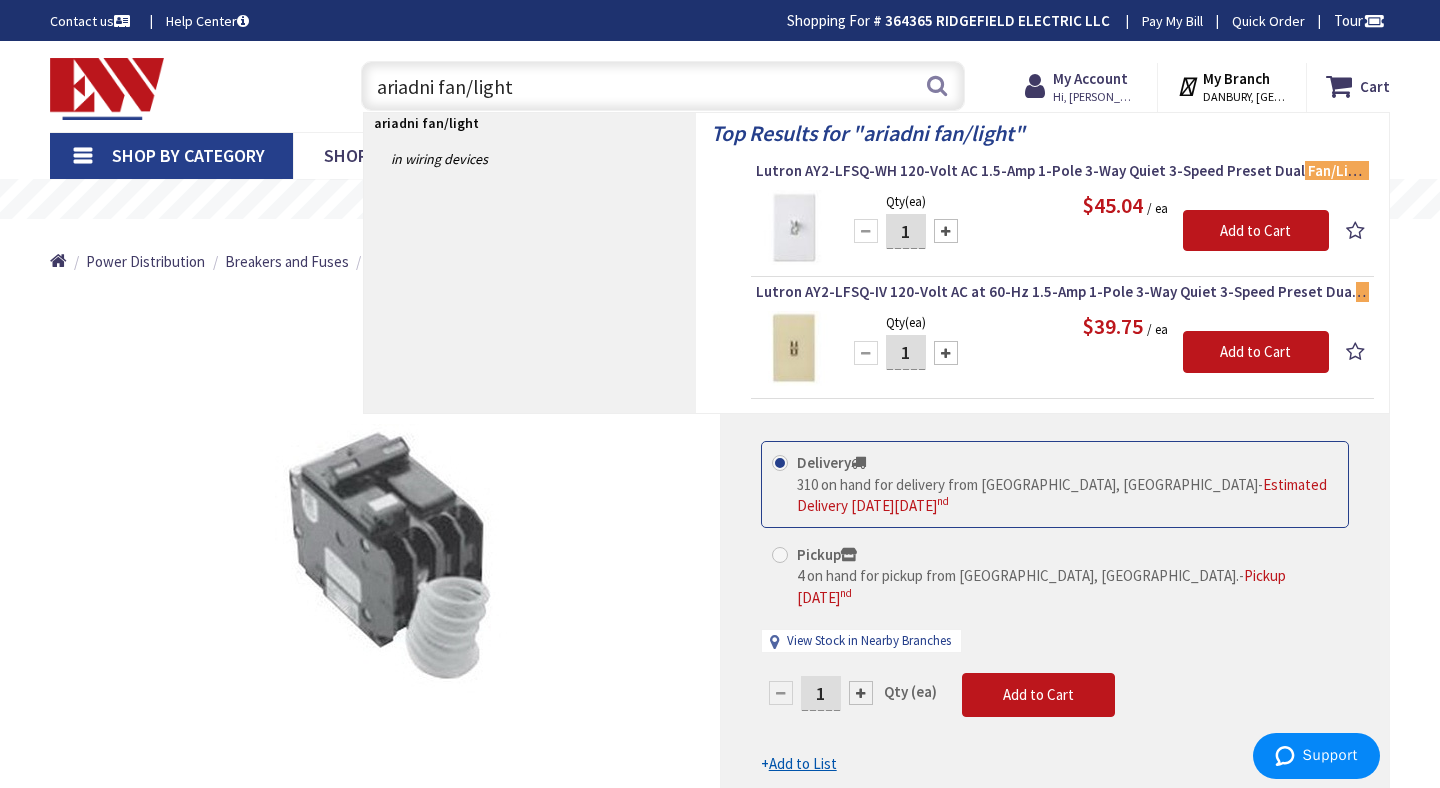 type on "ariadni fan/light" 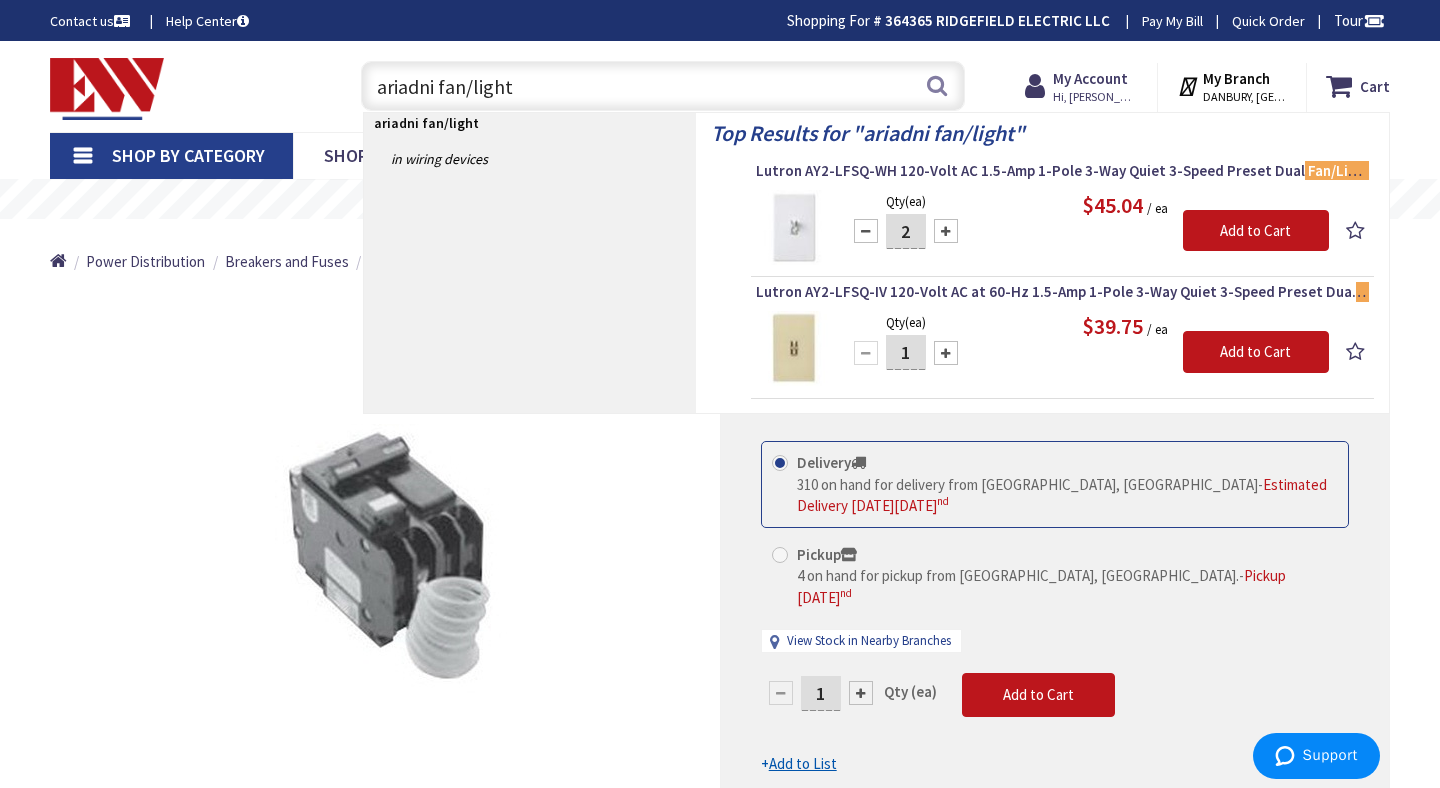 click at bounding box center [946, 231] 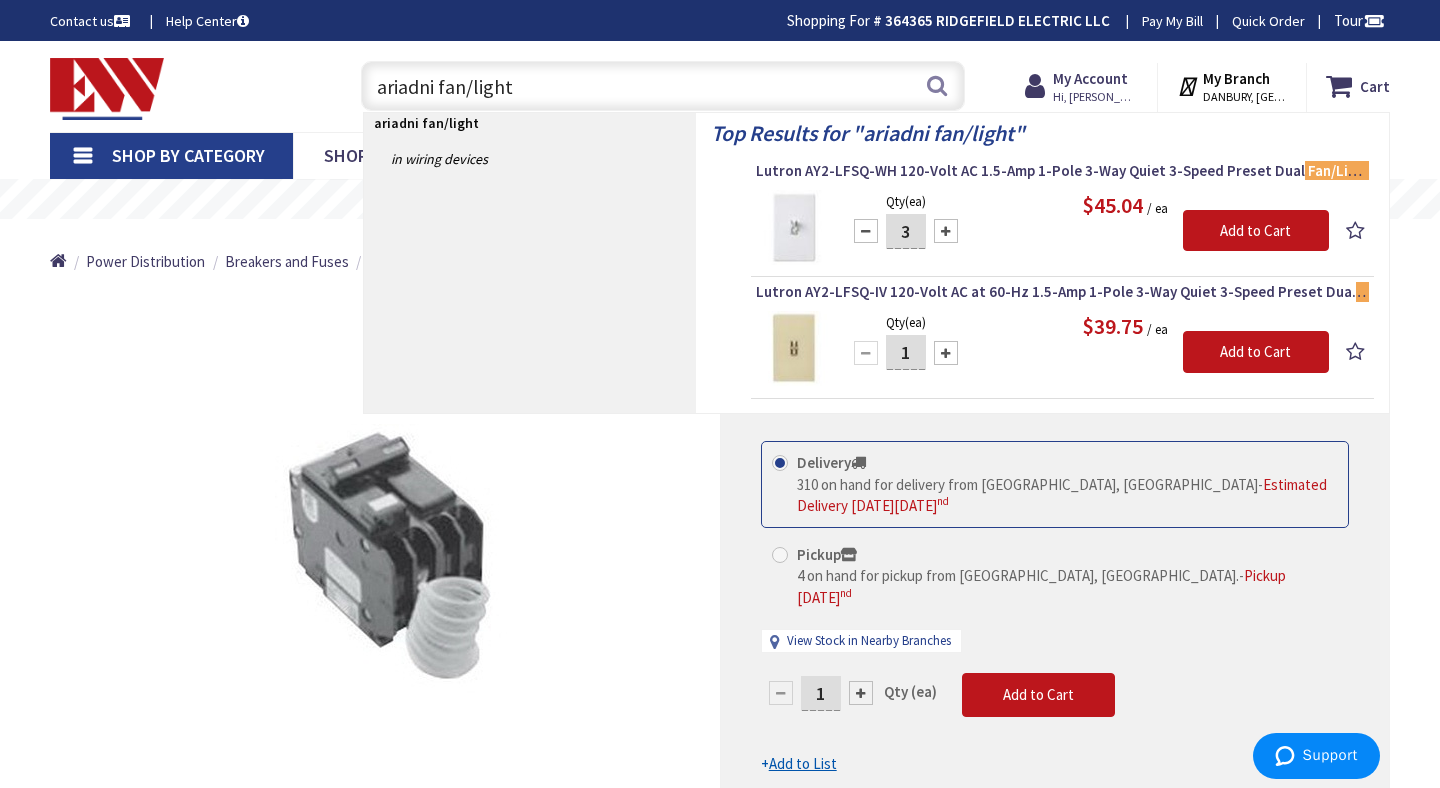 click at bounding box center [946, 231] 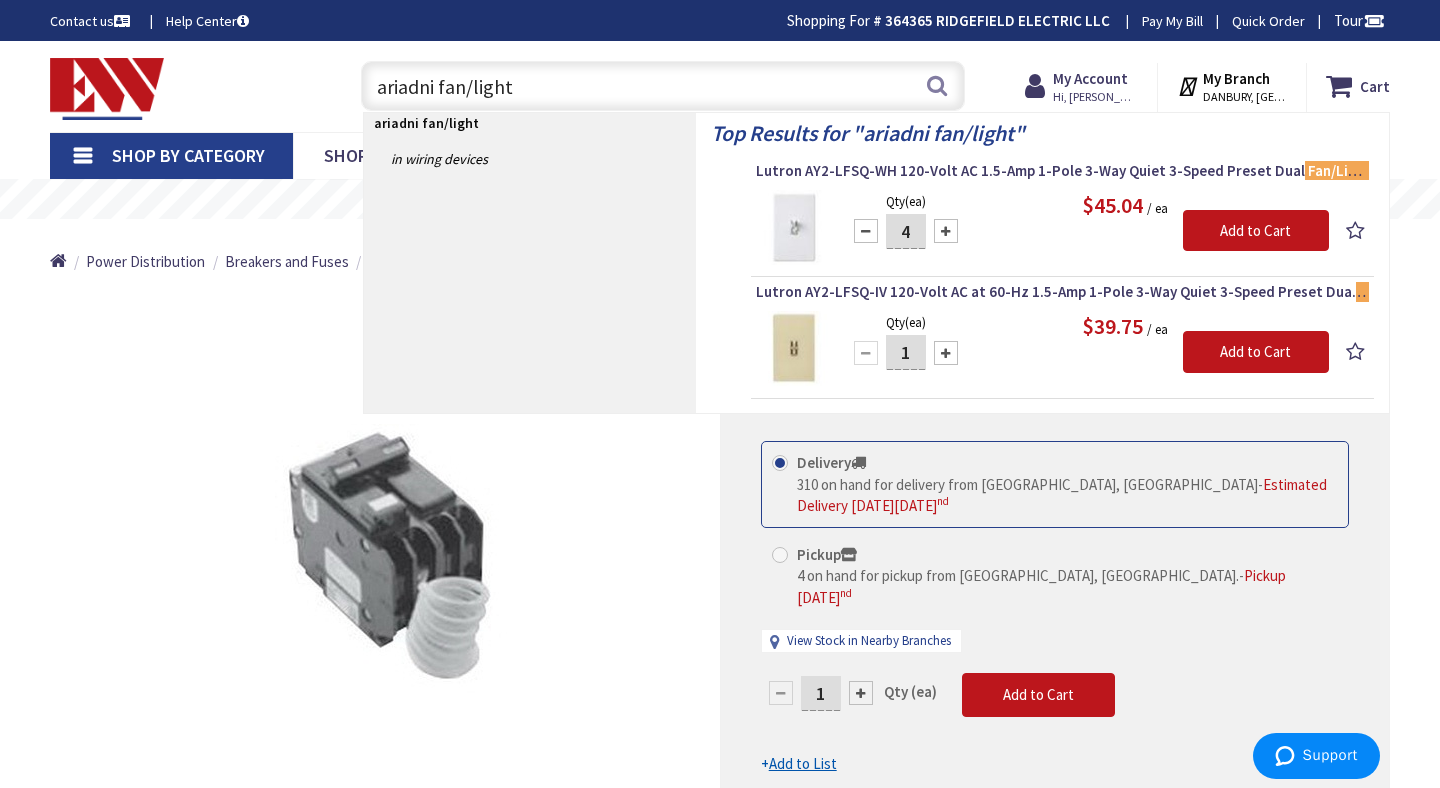 click at bounding box center [946, 231] 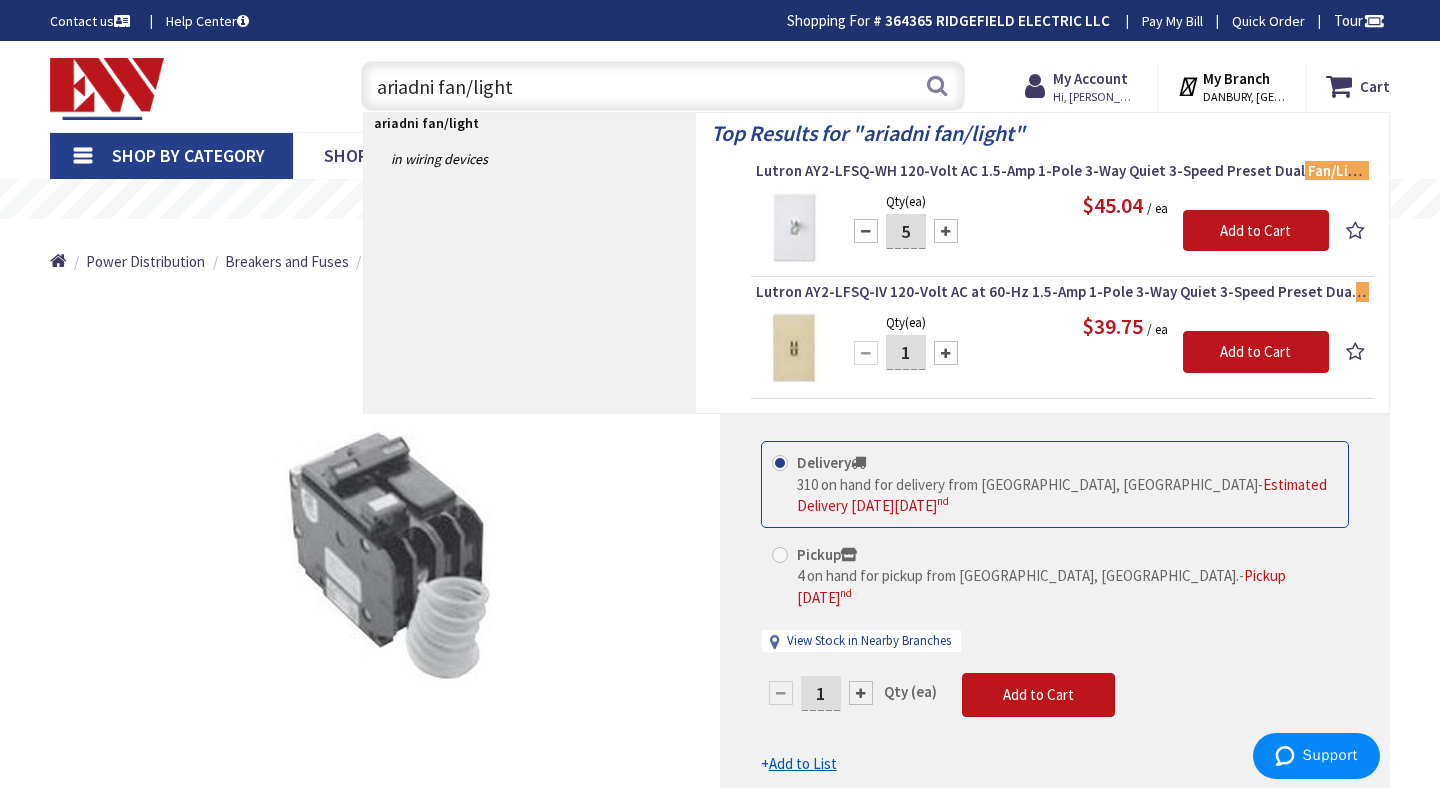 click at bounding box center [866, 231] 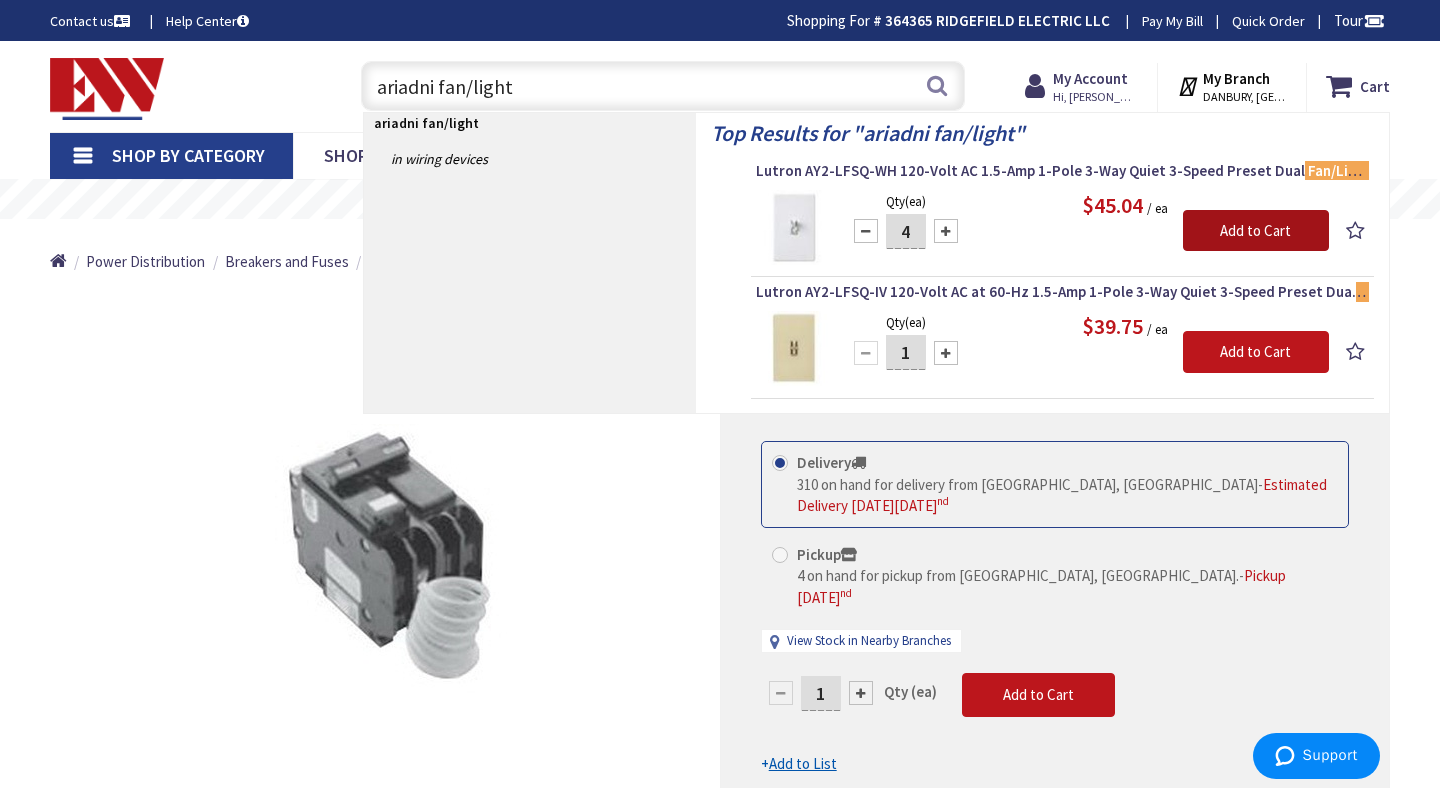 click on "Add to Cart" at bounding box center (1256, 231) 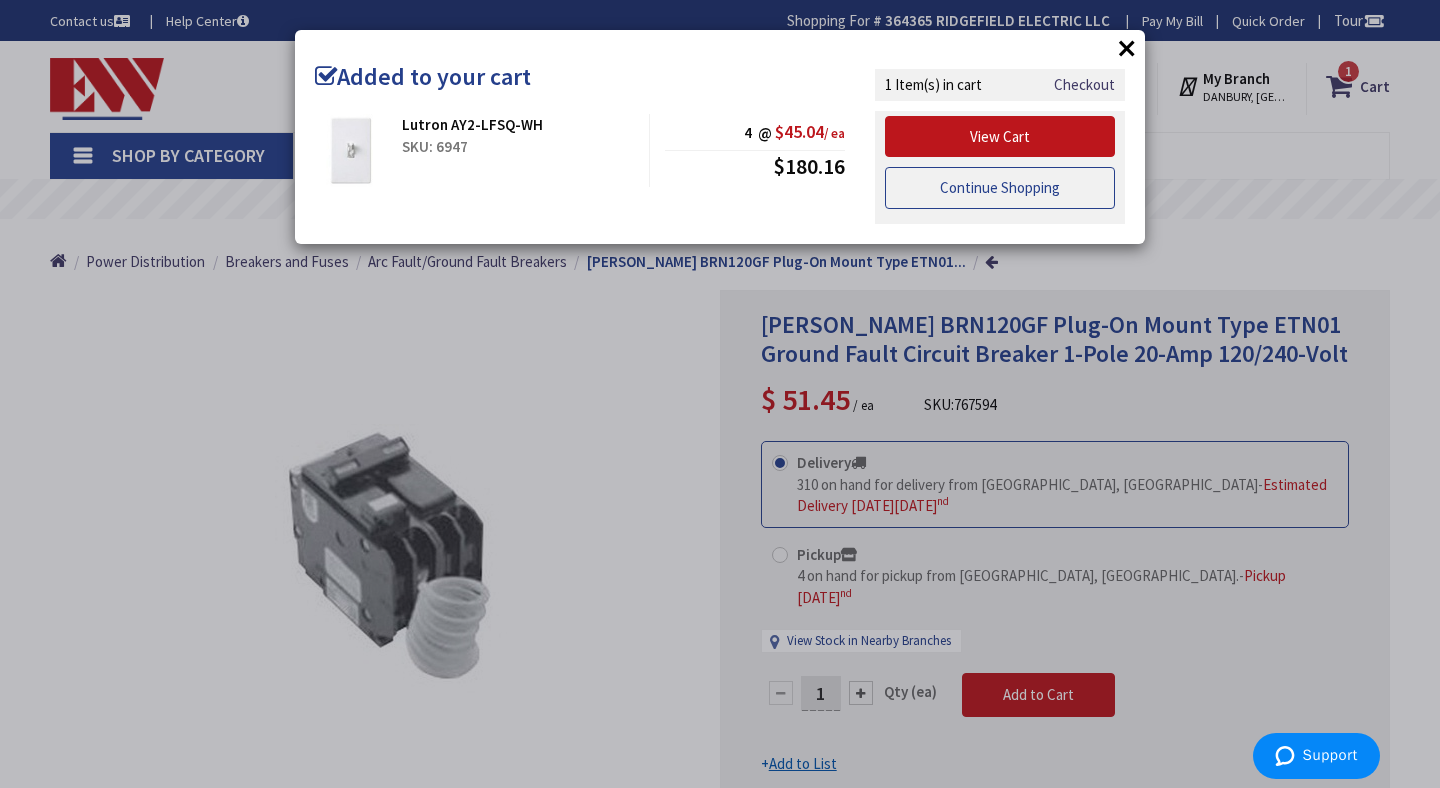 click on "Continue Shopping" at bounding box center [1000, 188] 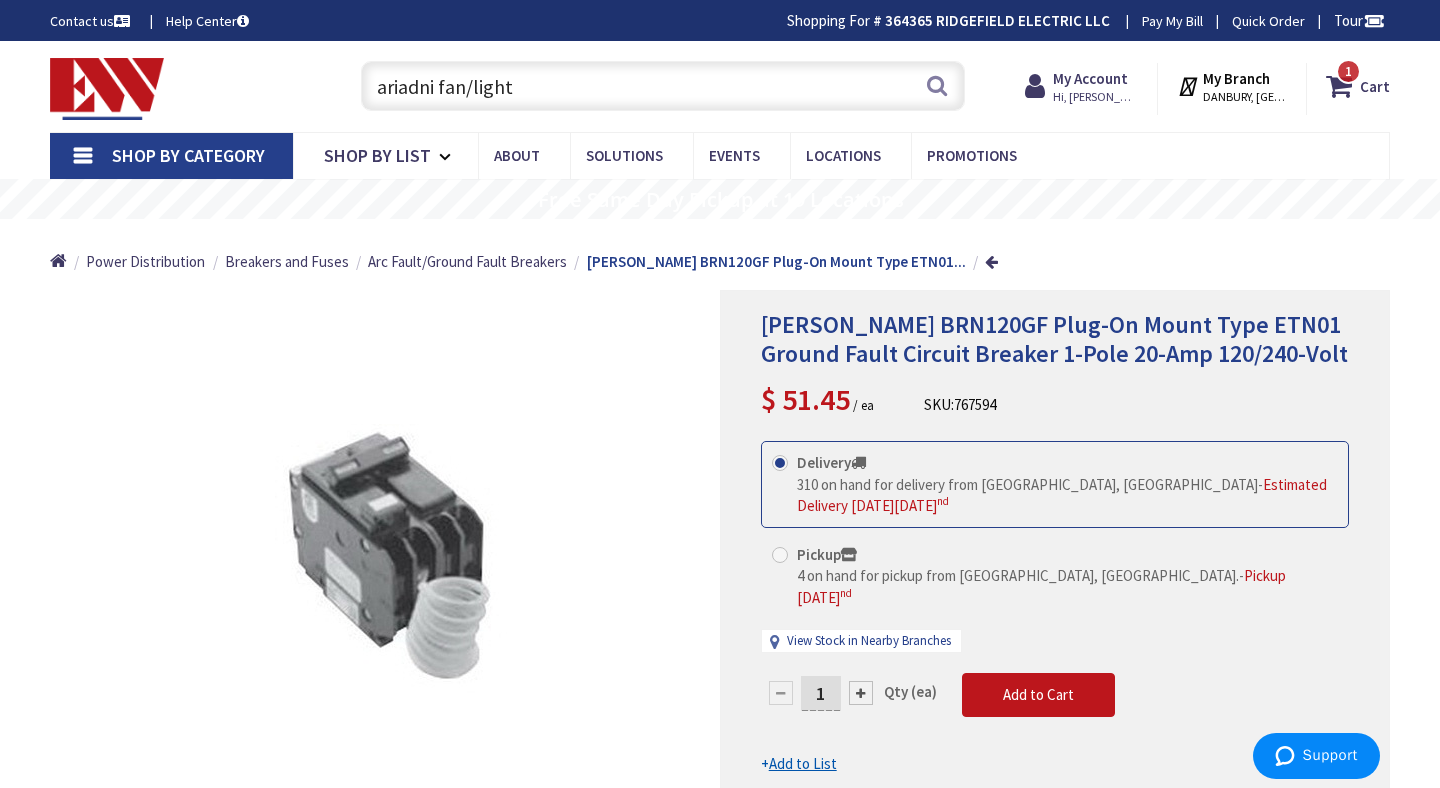 click on "ariadni fan/light" at bounding box center [663, 86] 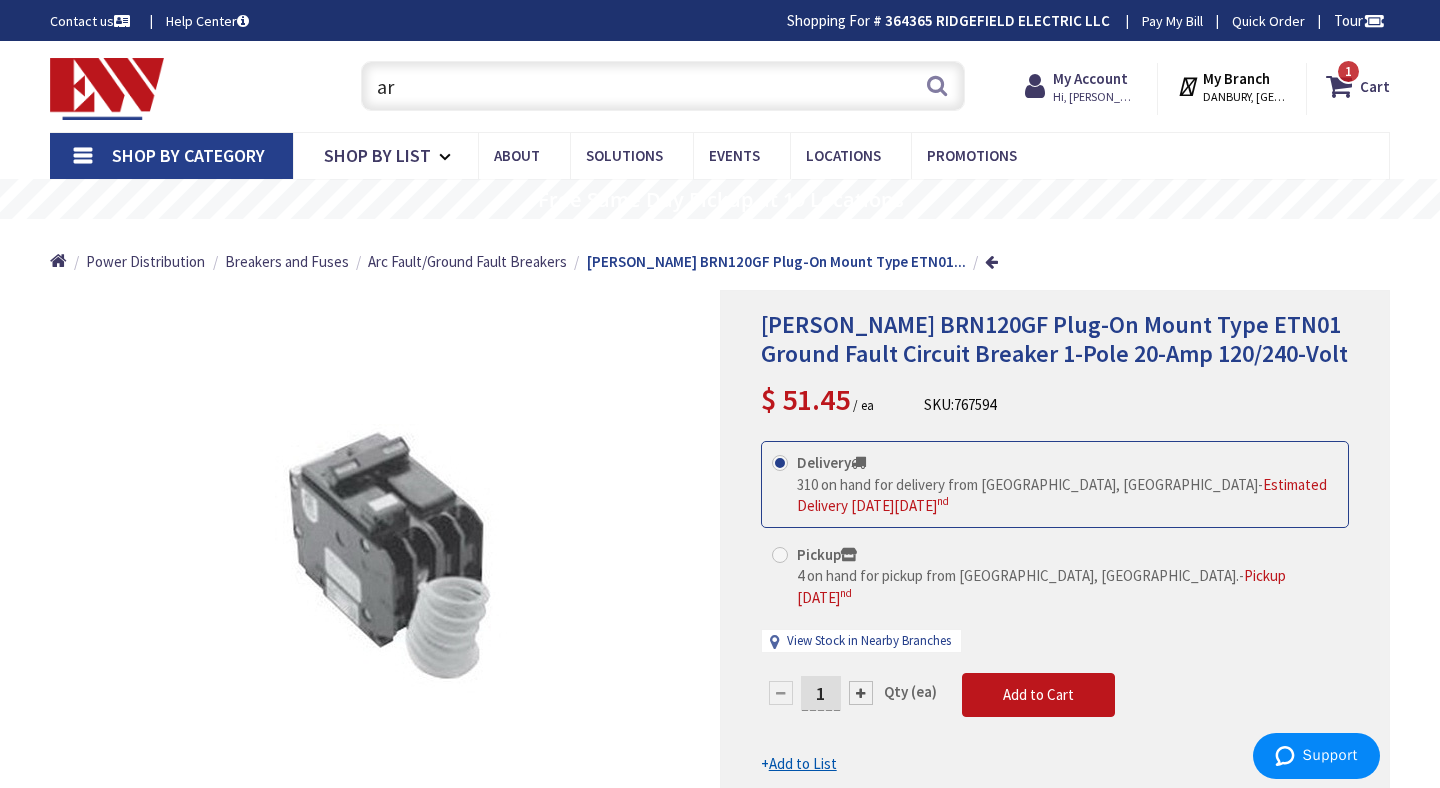 type on "a" 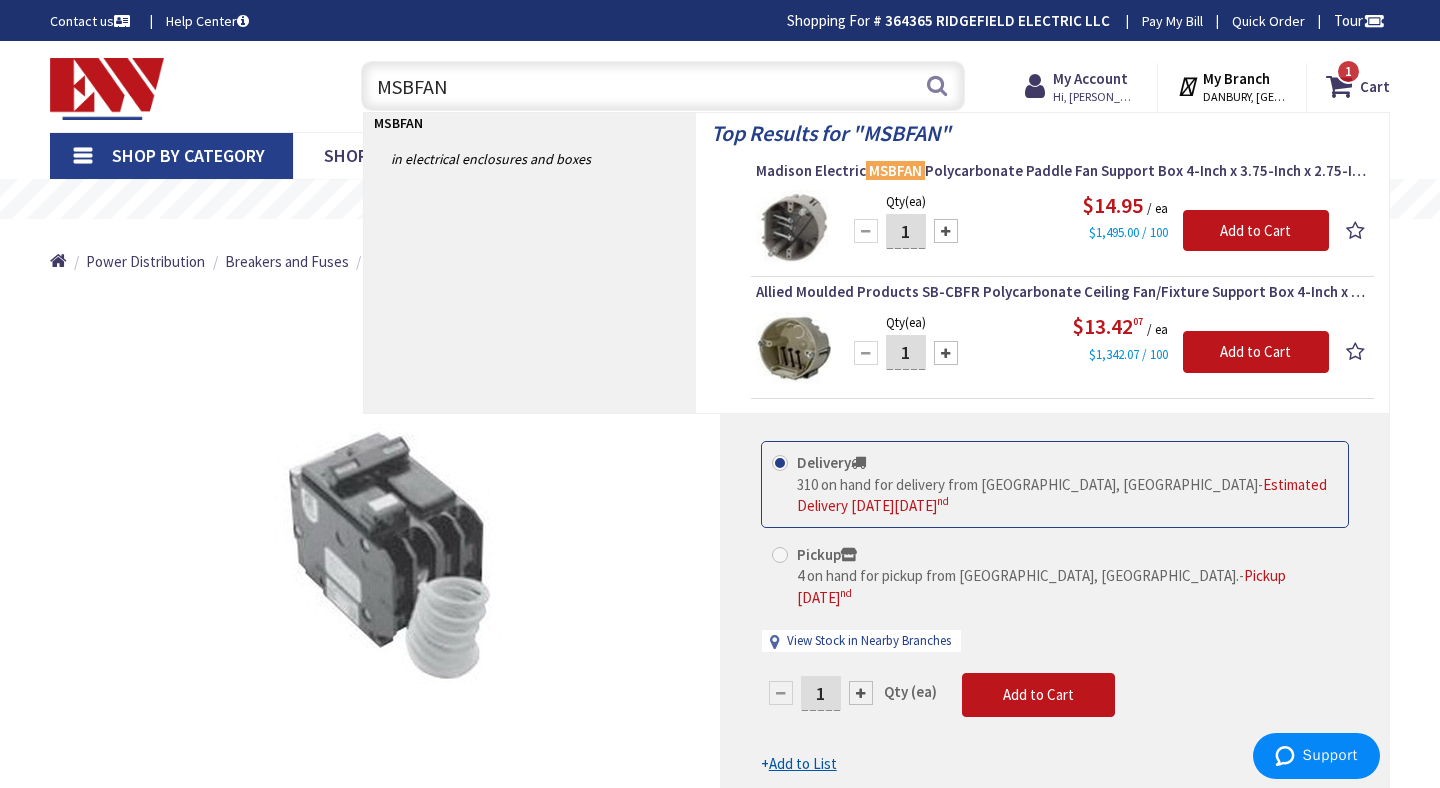type on "MSBFAN" 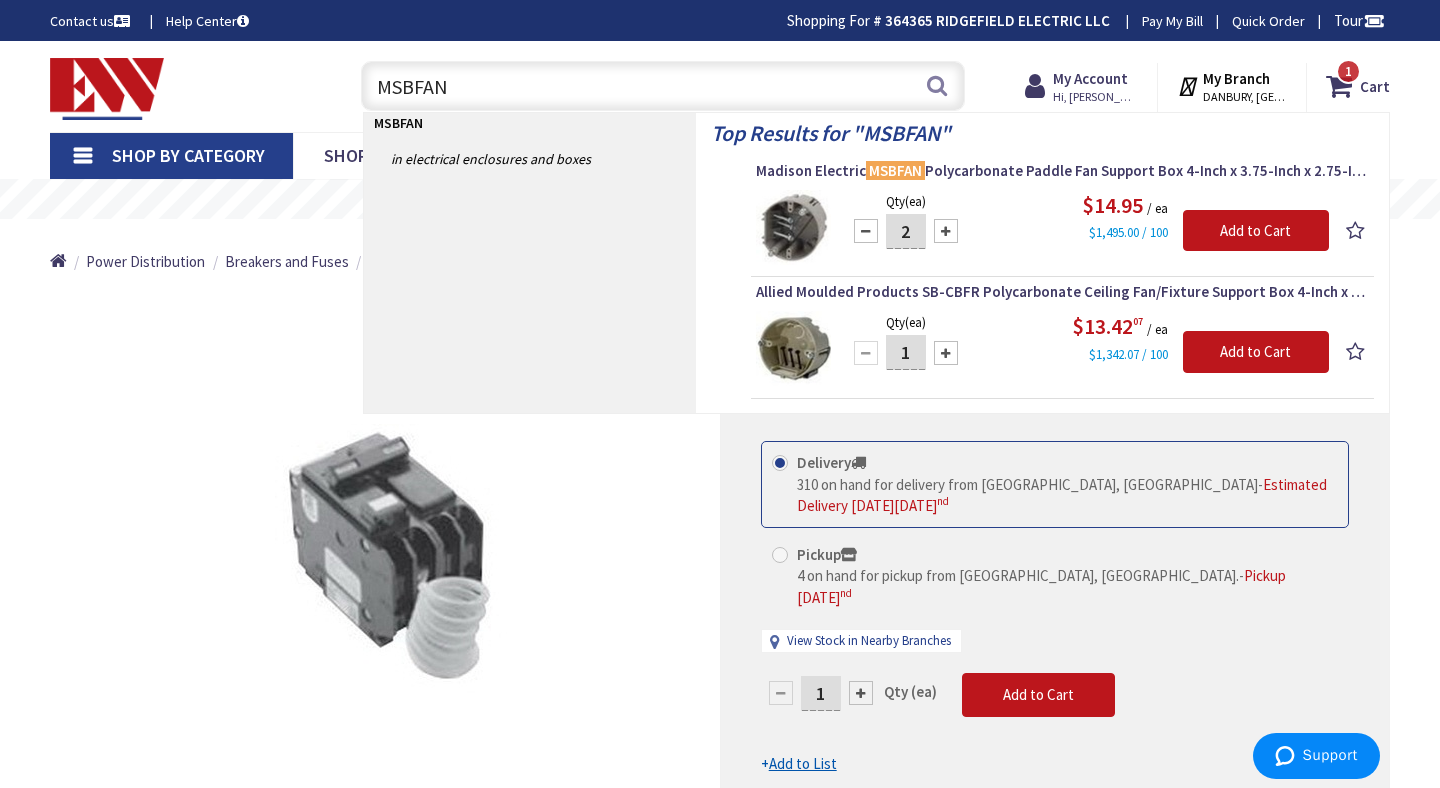 click at bounding box center (946, 231) 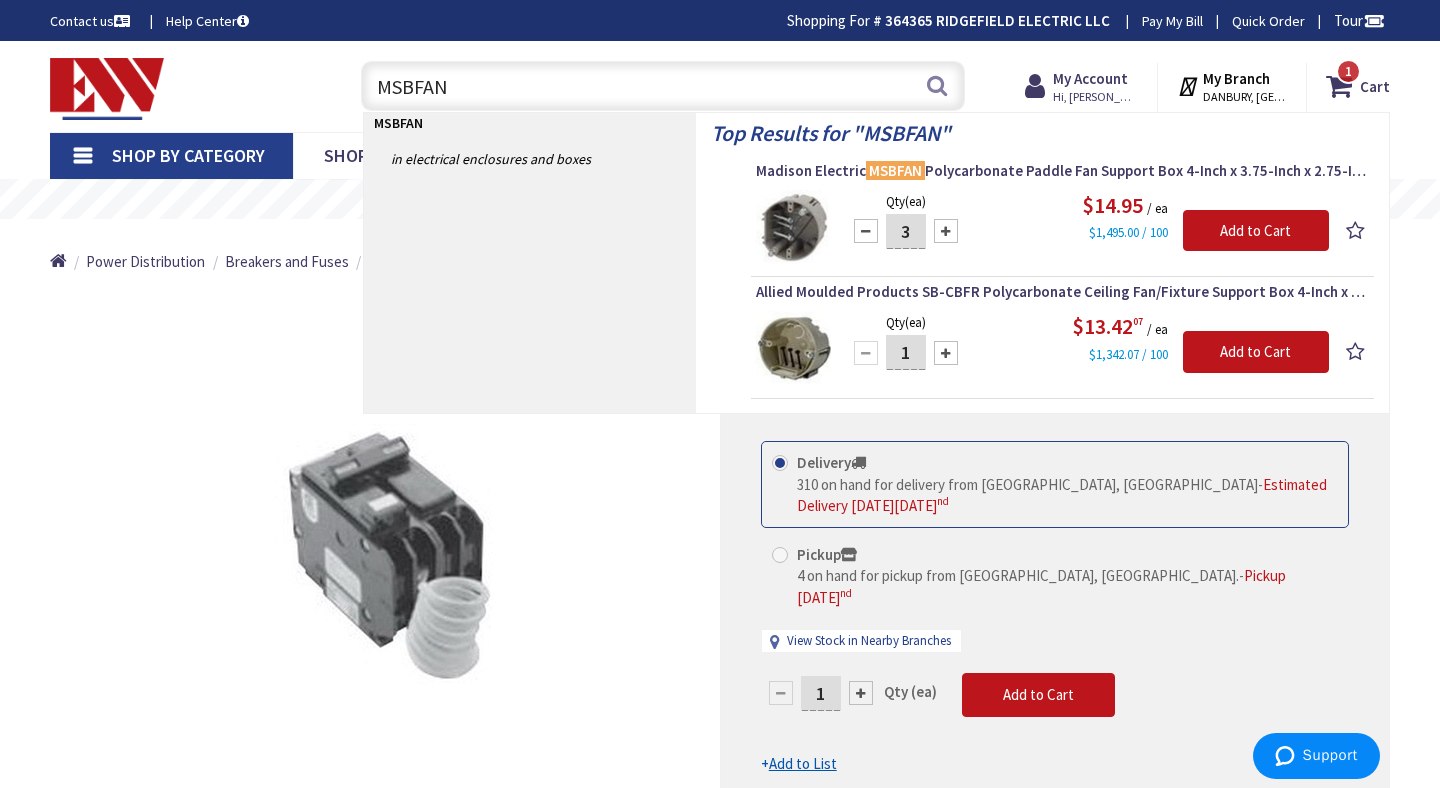 click at bounding box center [866, 231] 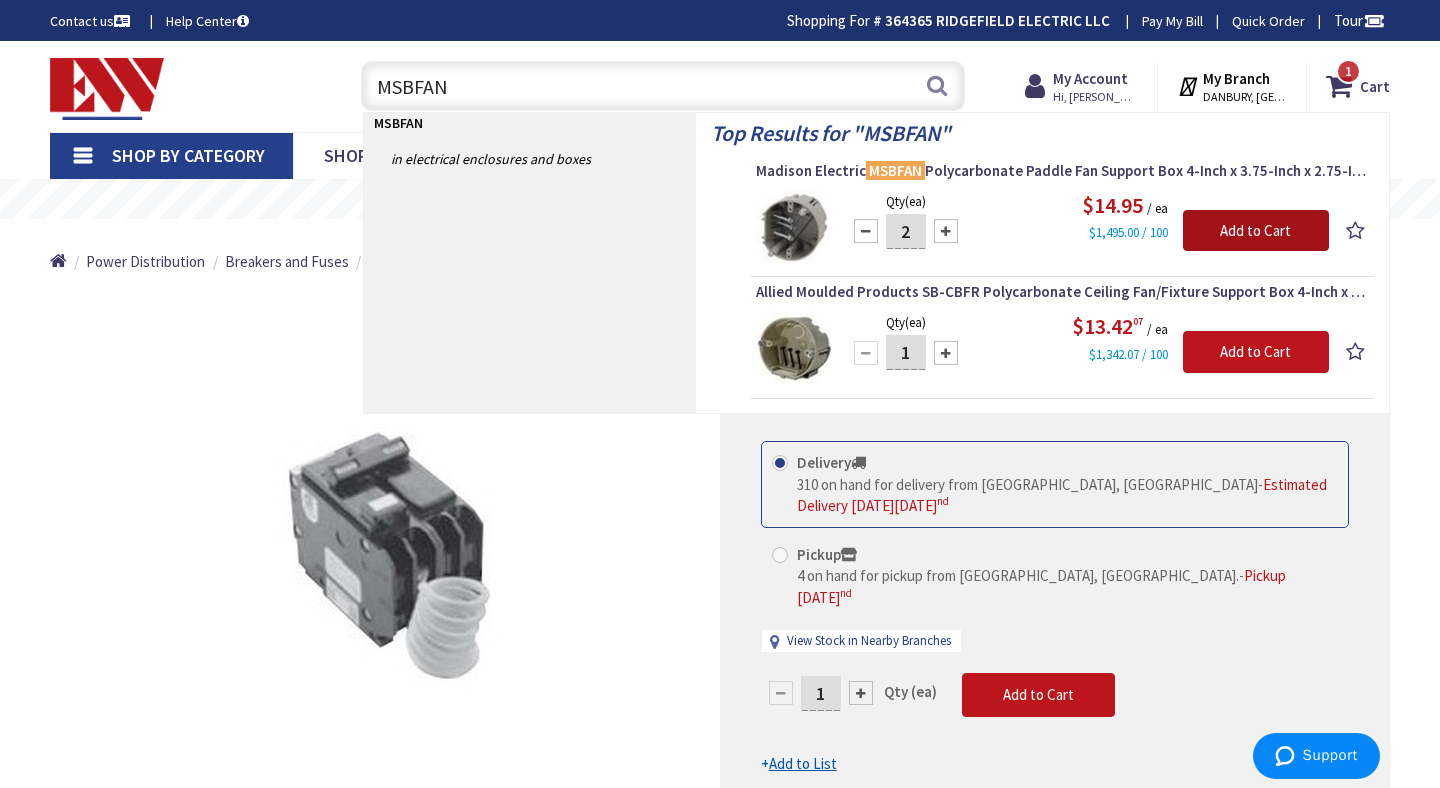 click on "Add to Cart" at bounding box center (1256, 231) 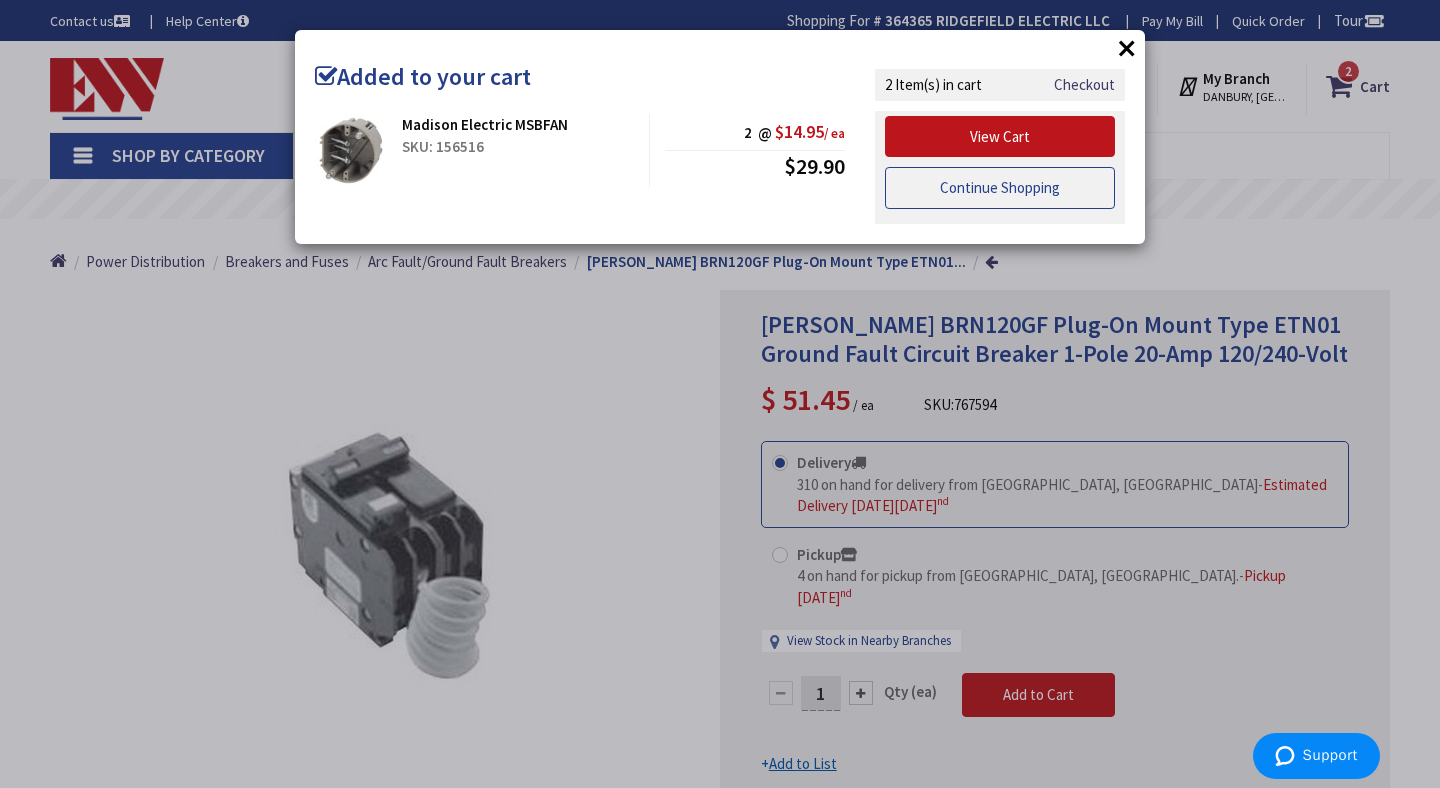 click on "Continue Shopping" at bounding box center (1000, 188) 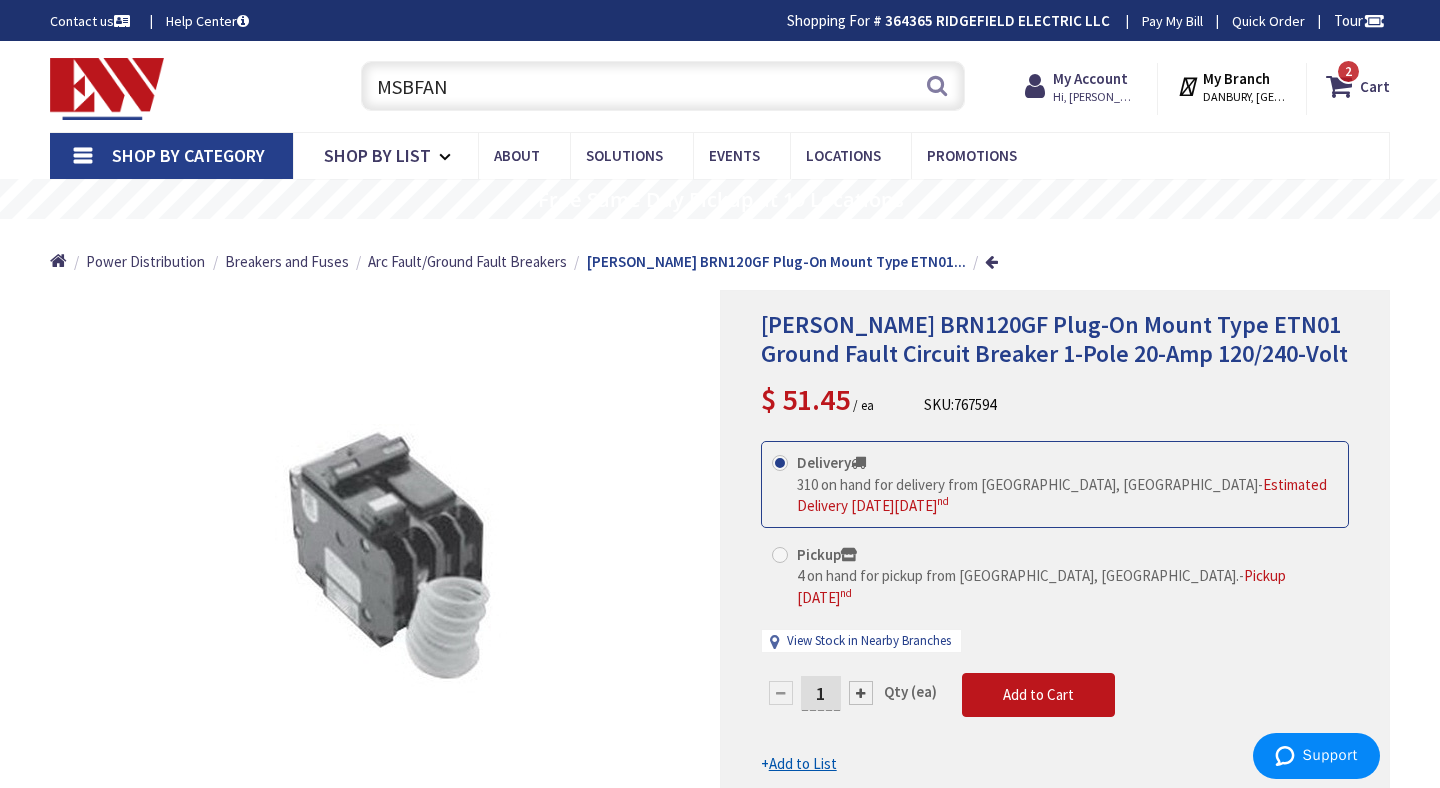 click on "MSBFAN" at bounding box center (663, 86) 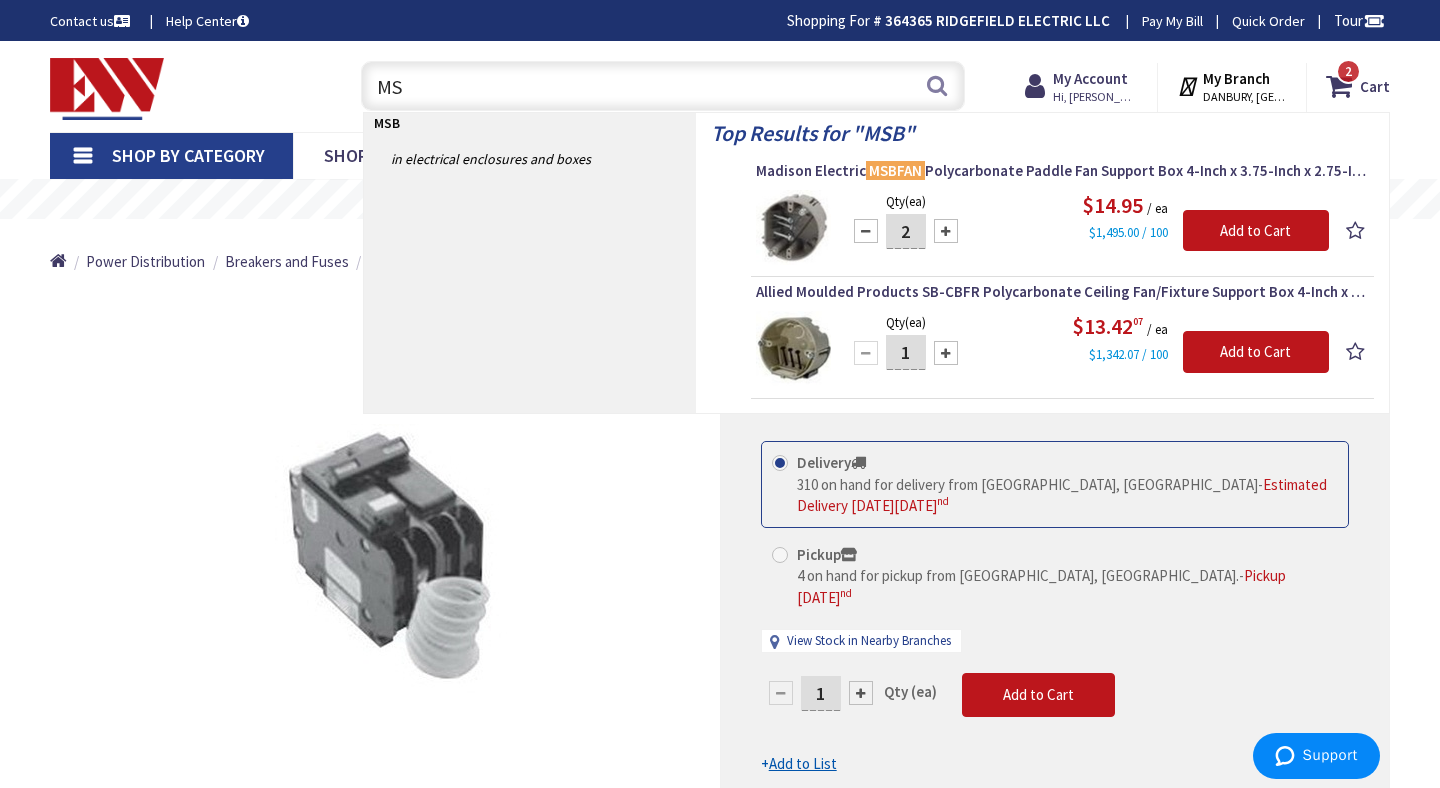 type on "M" 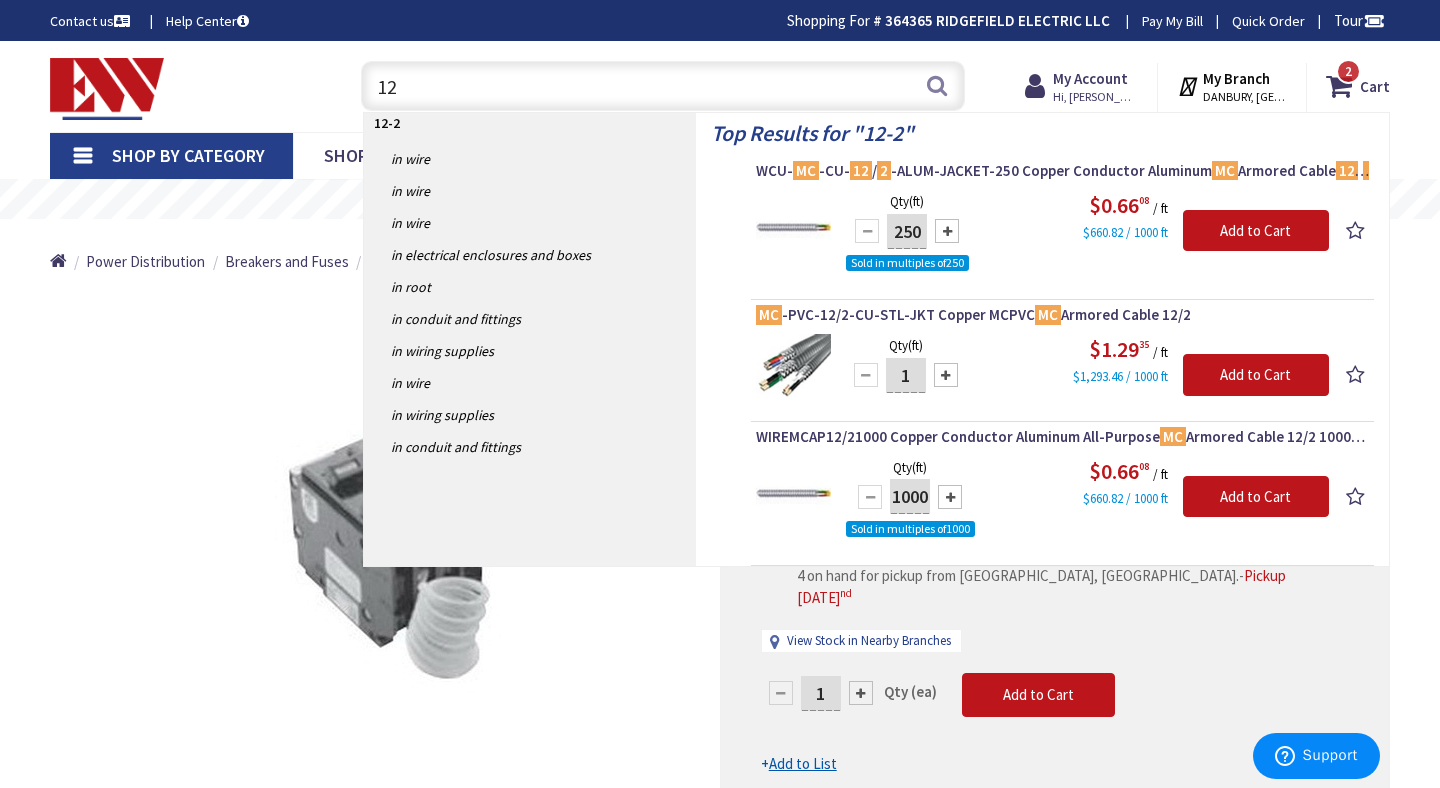 type on "1" 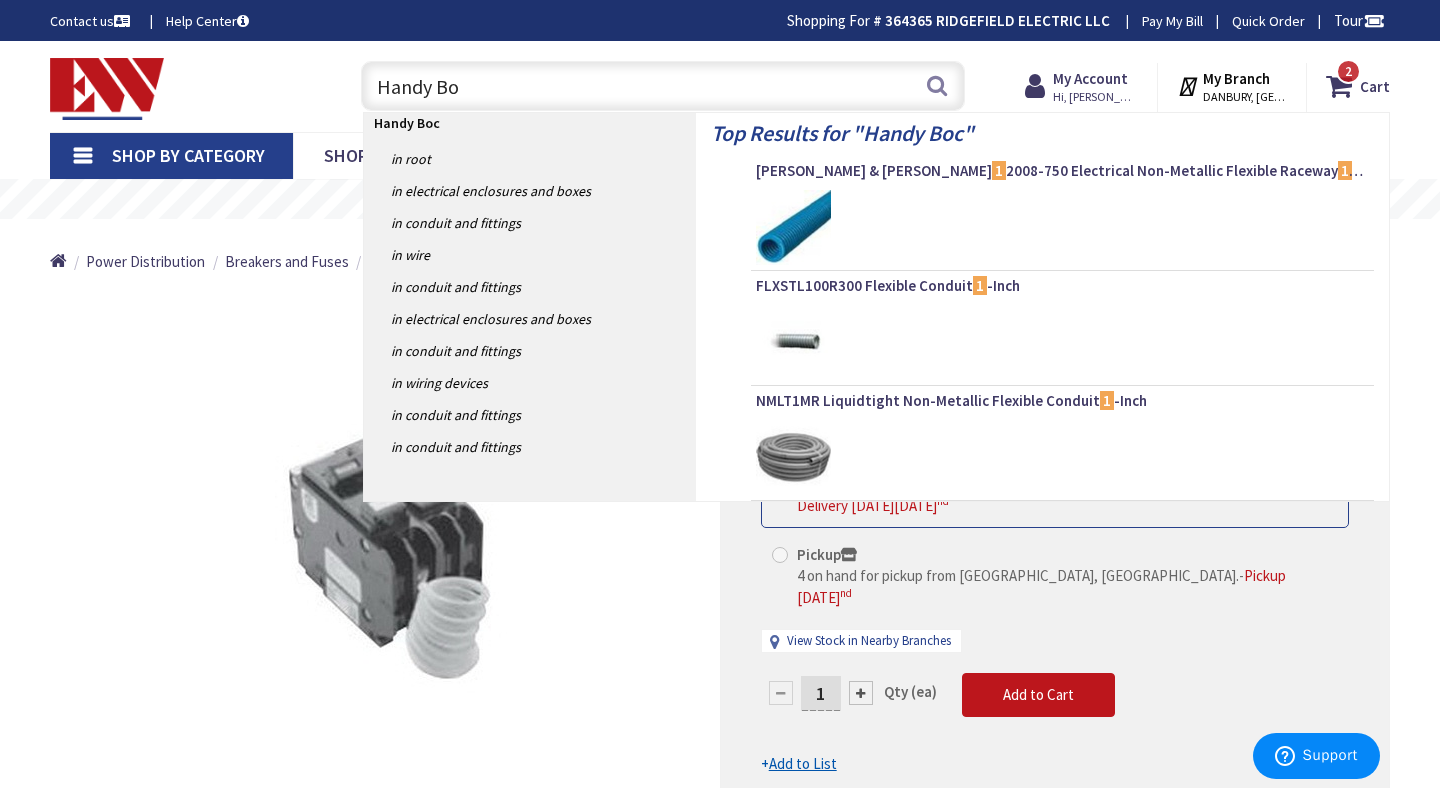 type on "Handy Box" 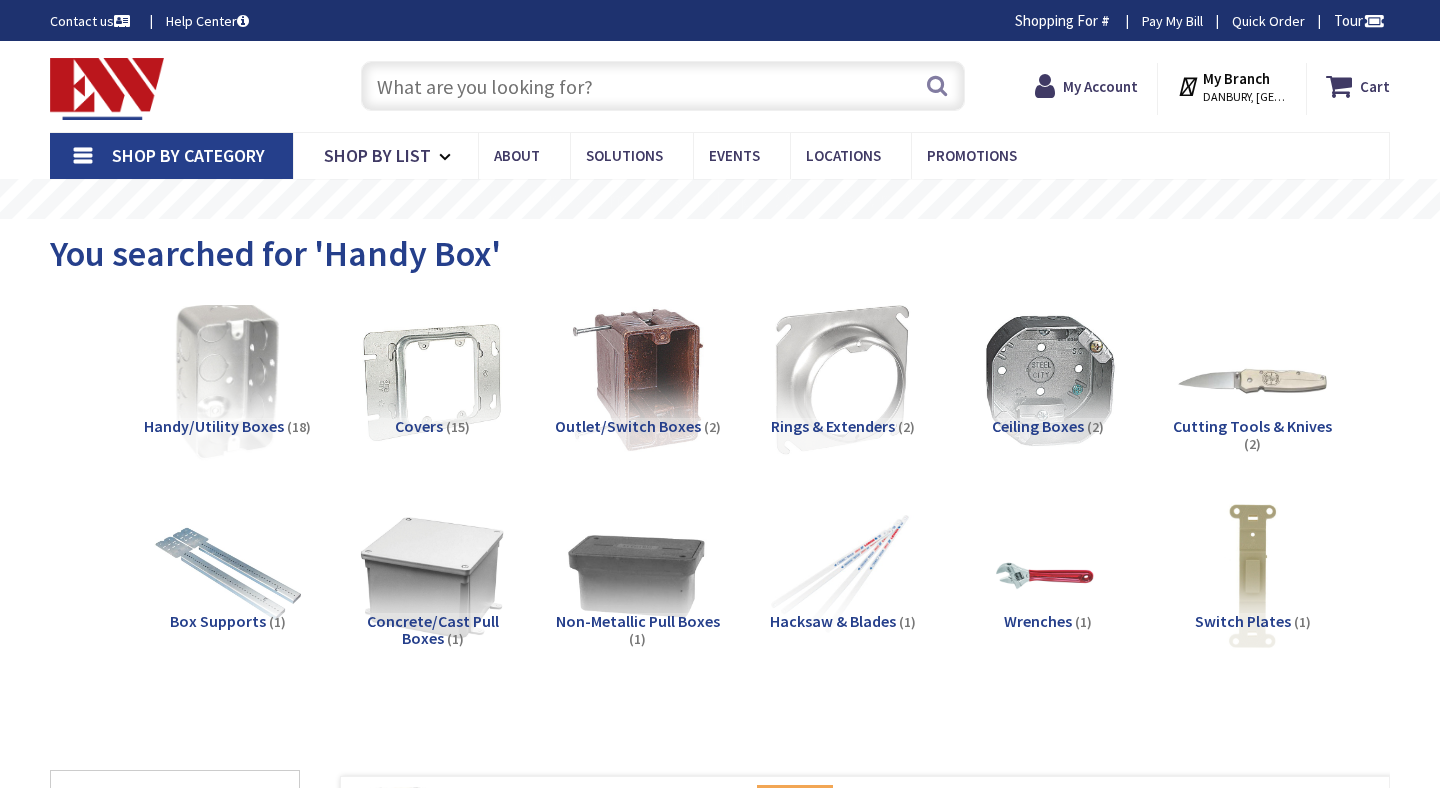 scroll, scrollTop: 0, scrollLeft: 0, axis: both 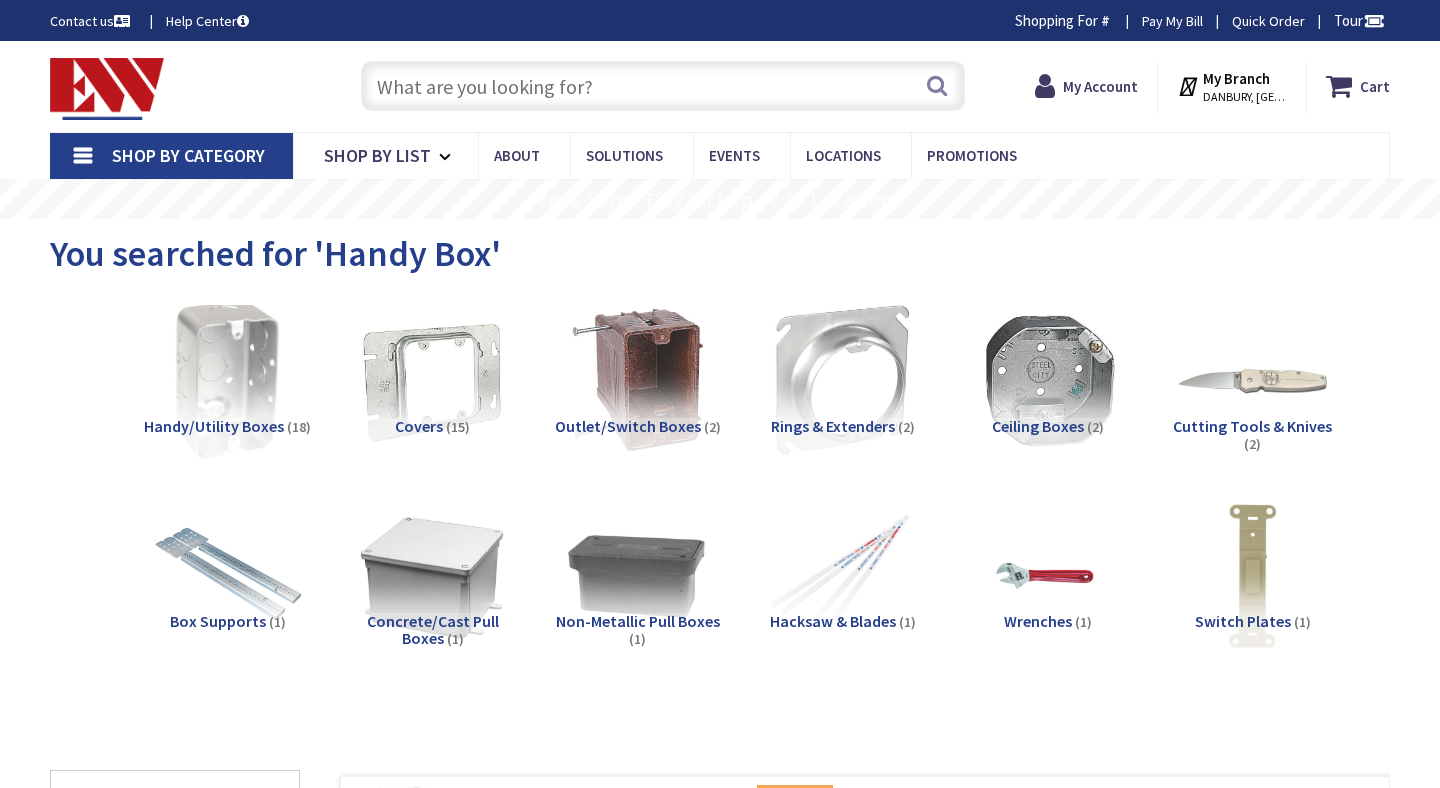 click at bounding box center (227, 379) 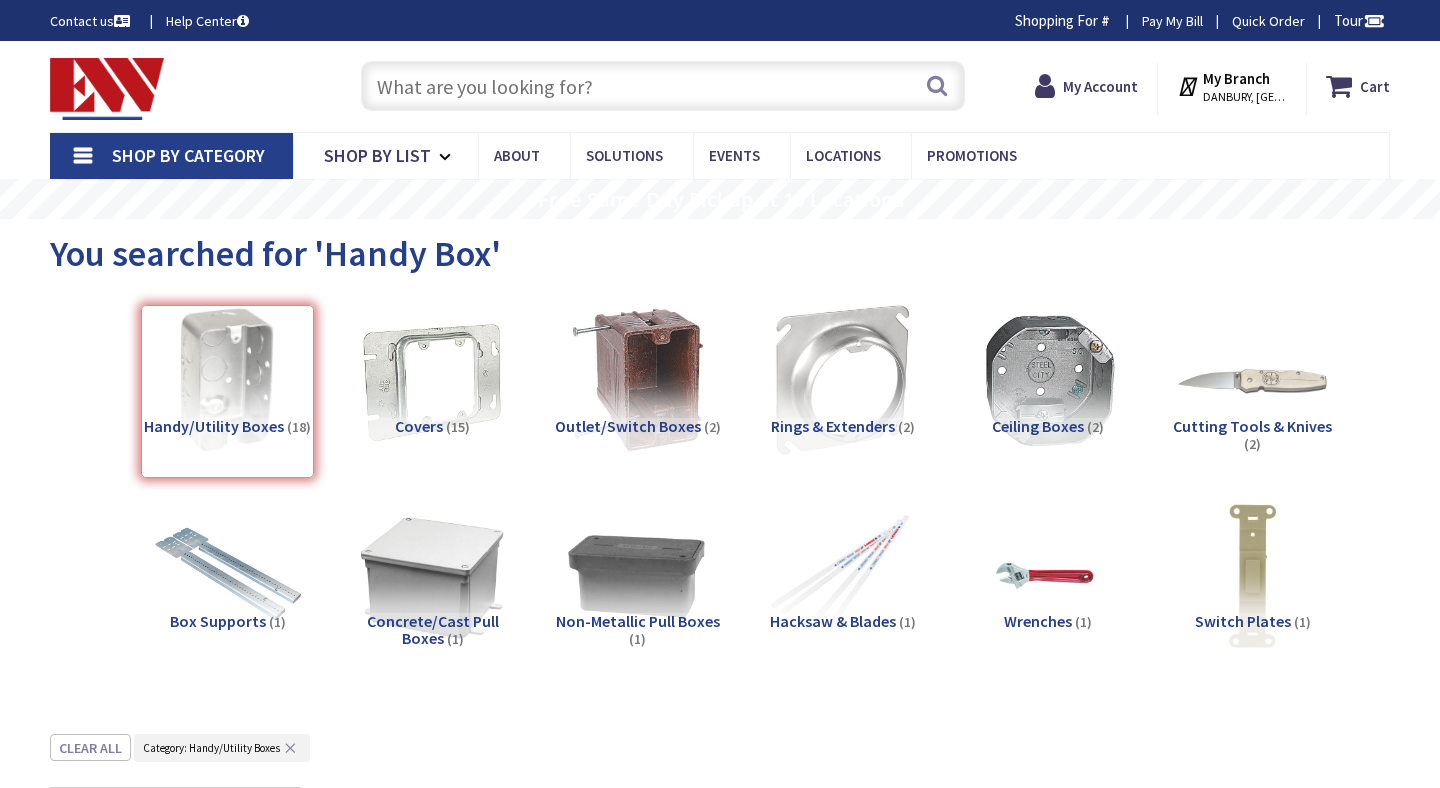 scroll, scrollTop: 733, scrollLeft: 0, axis: vertical 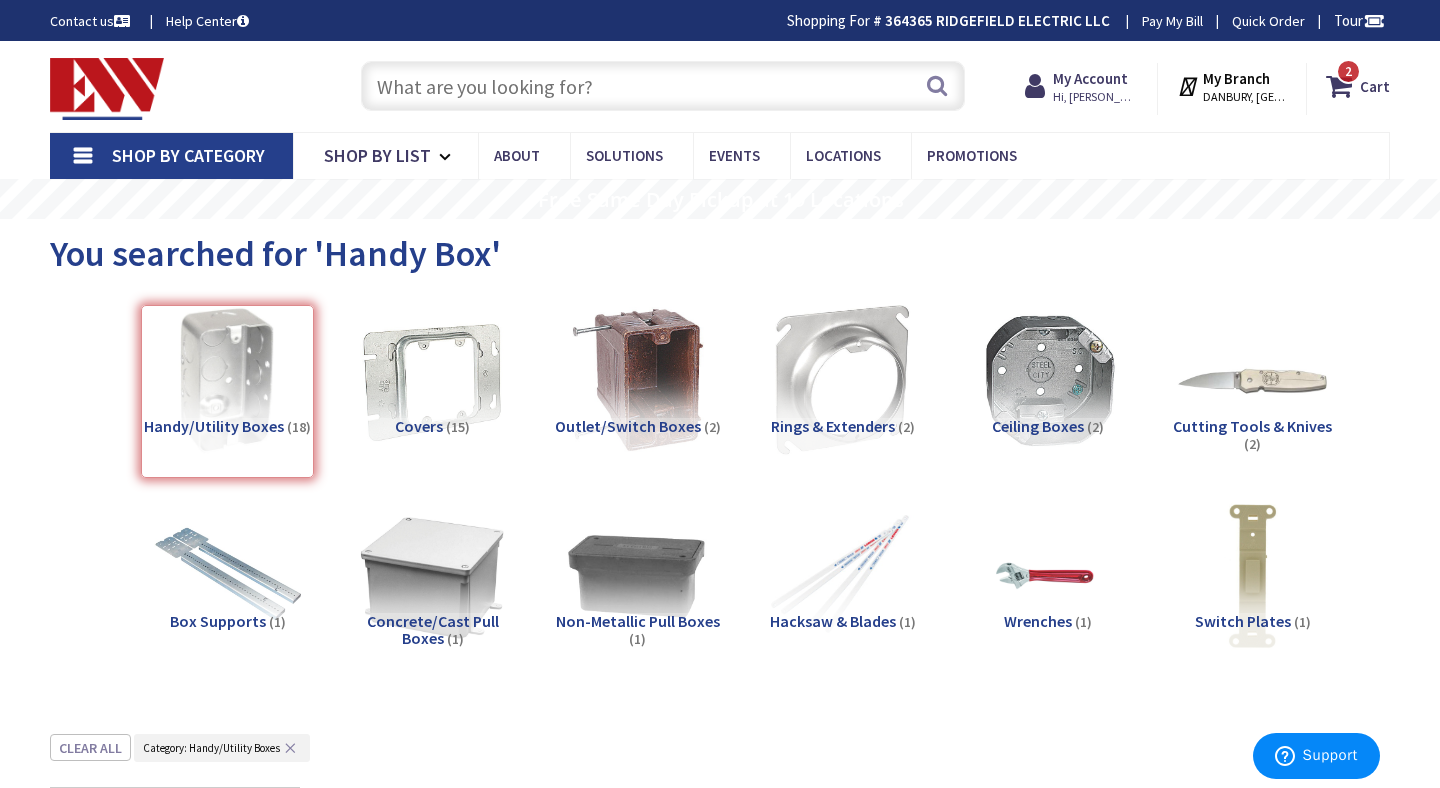 click at bounding box center [663, 86] 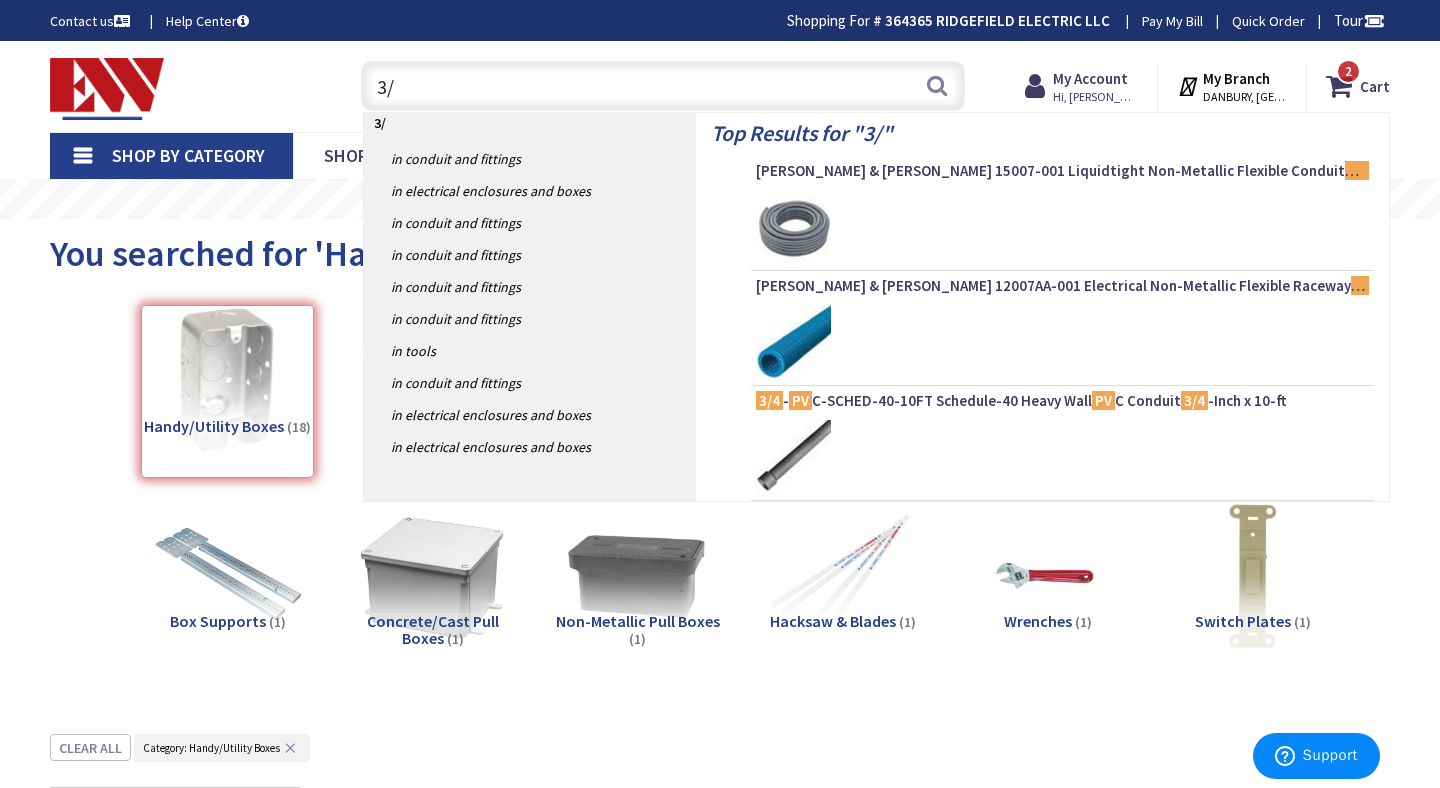 type on "3" 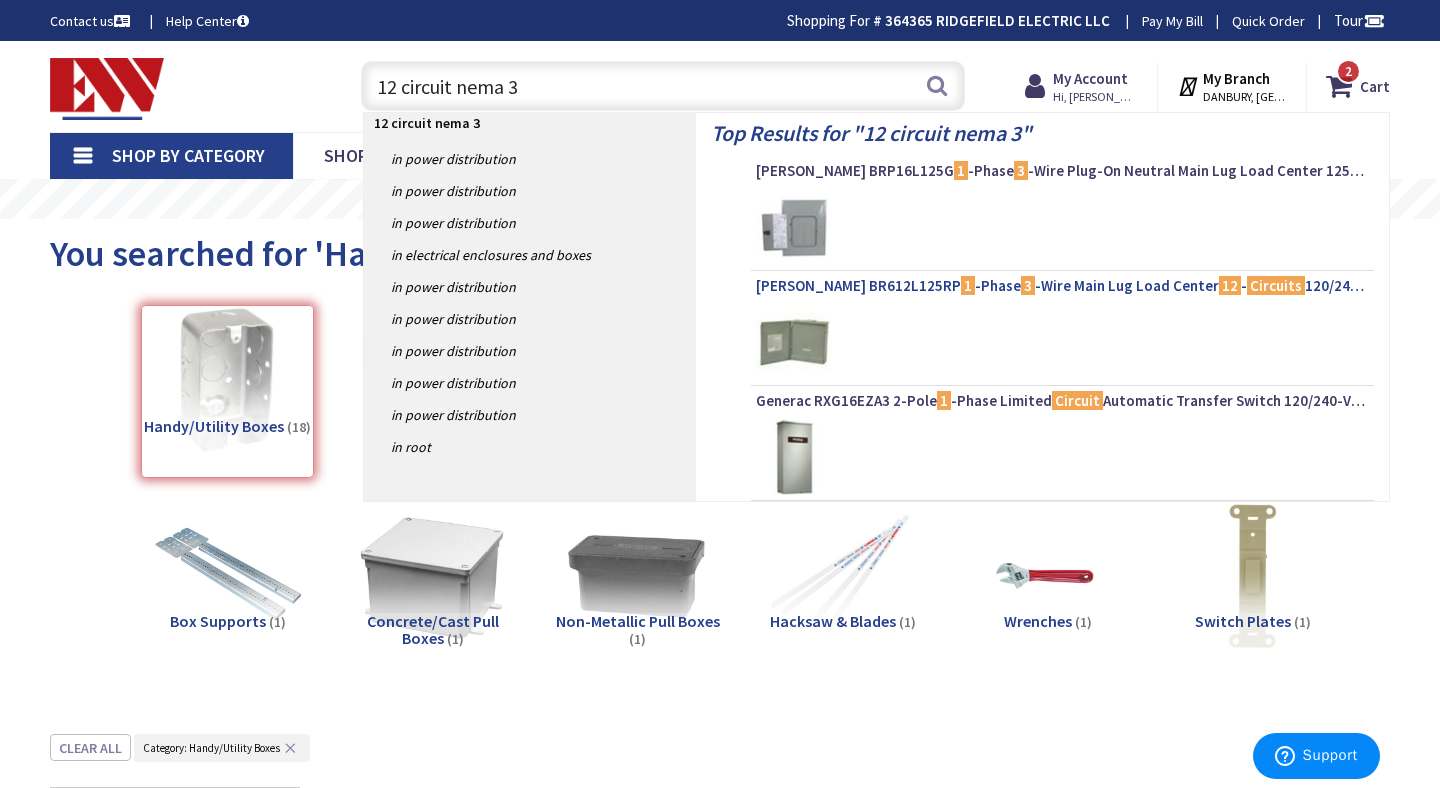 type on "12 circuit nema 3" 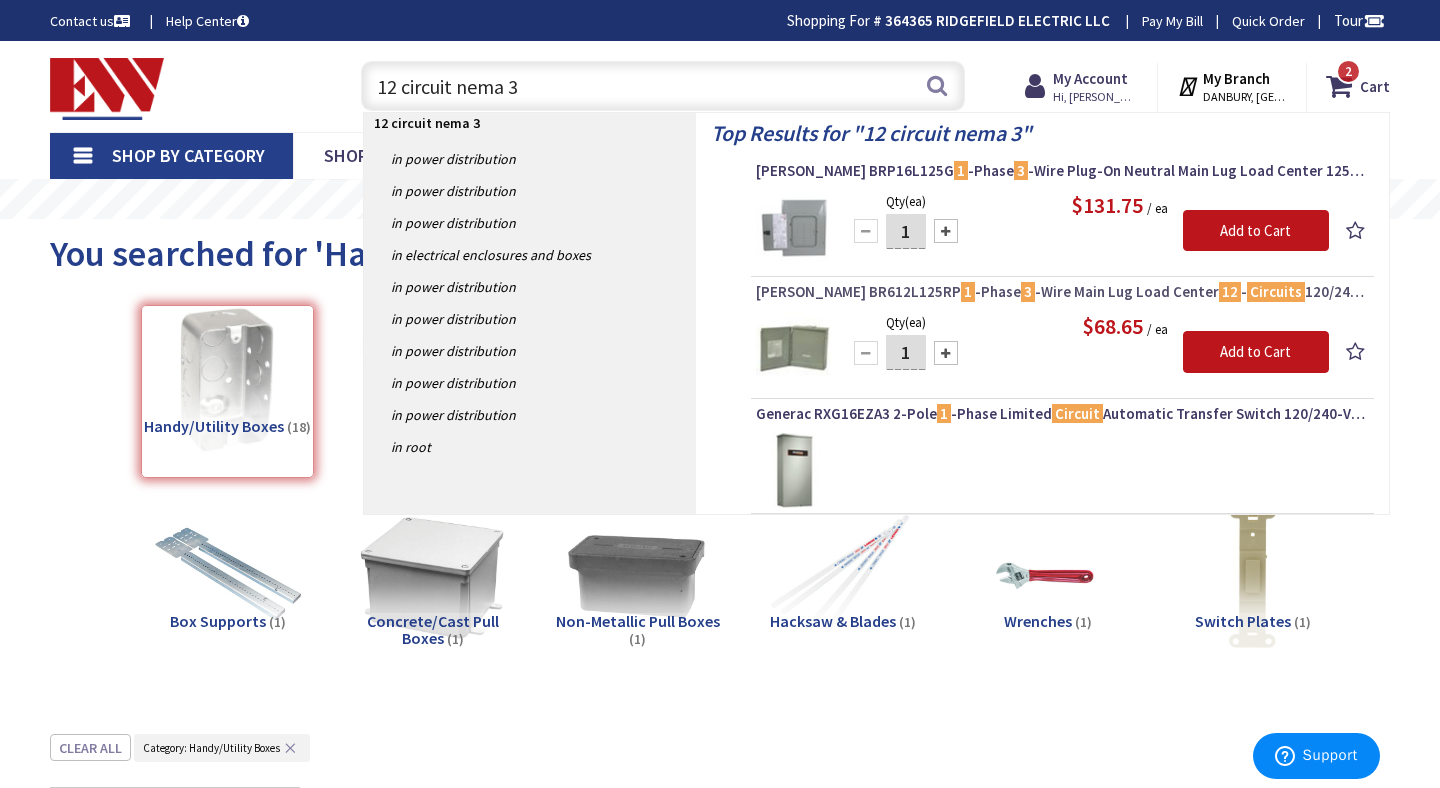 click on "Eaton BR612L125RP  1 -Phase  3 -Wire Main Lug Load Center  12 - Circuits  120/240-Volt AC 125-Amp  NEMA  3R" at bounding box center (1062, 292) 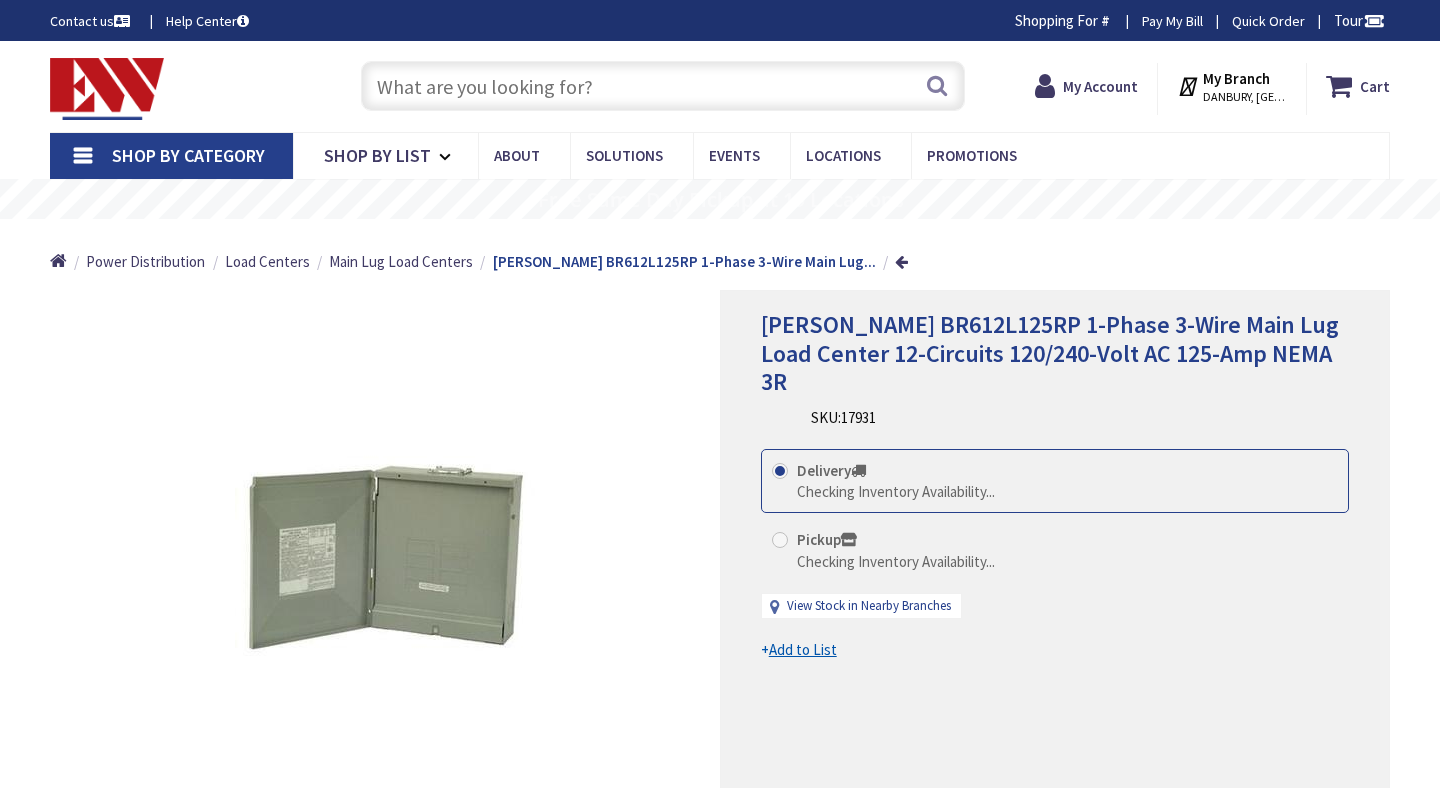 scroll, scrollTop: 96, scrollLeft: 0, axis: vertical 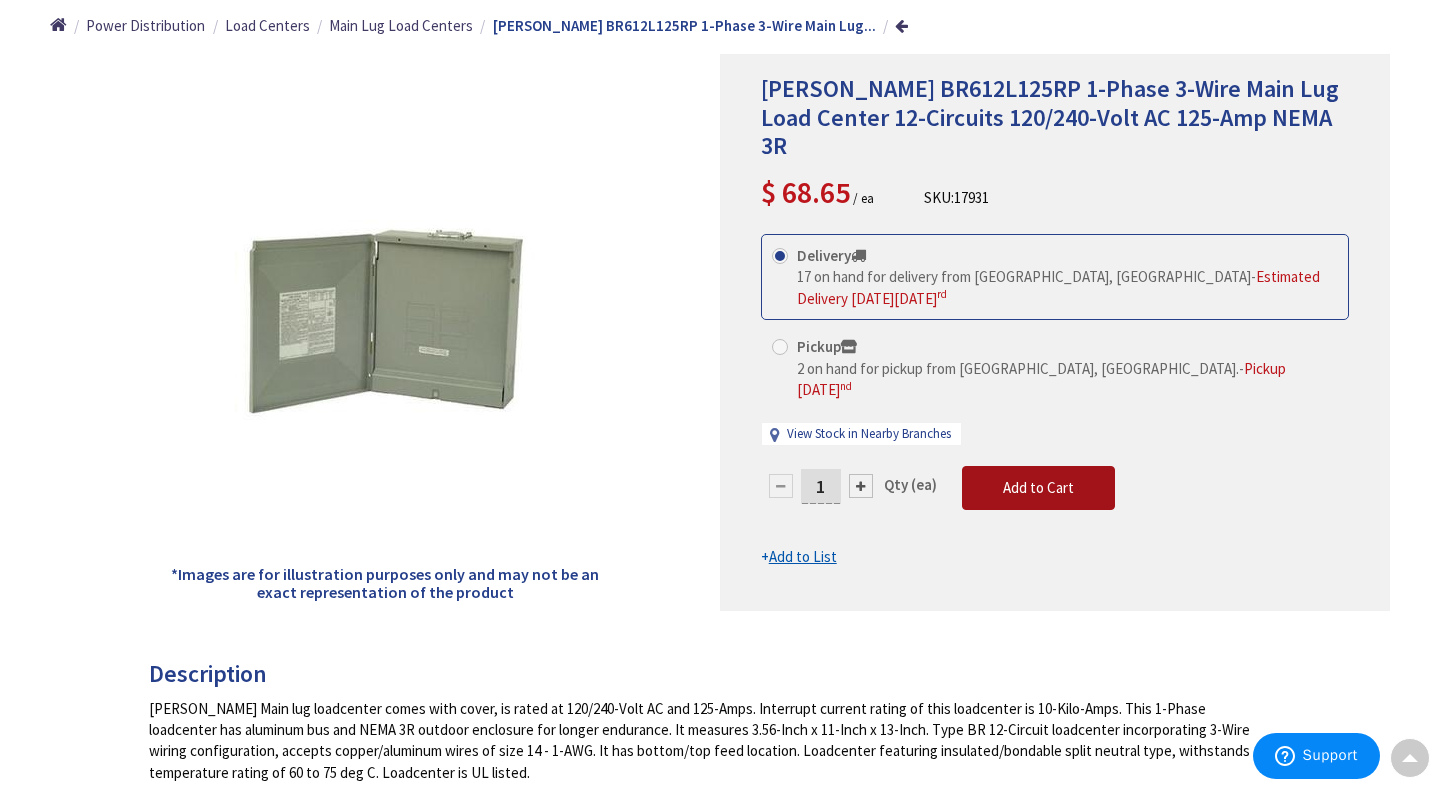 click on "Add to Cart" at bounding box center (1038, 487) 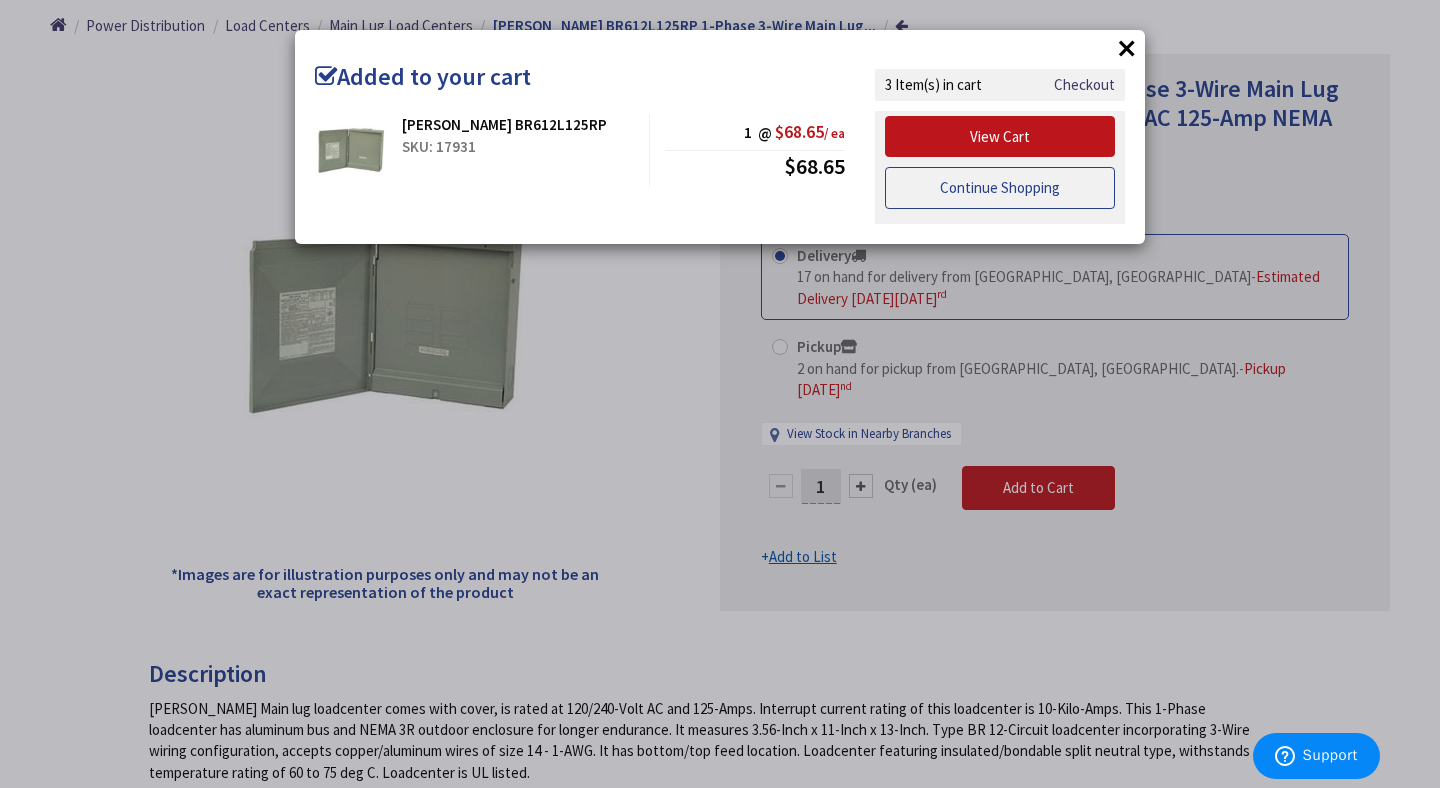 click on "Continue Shopping" at bounding box center (1000, 188) 